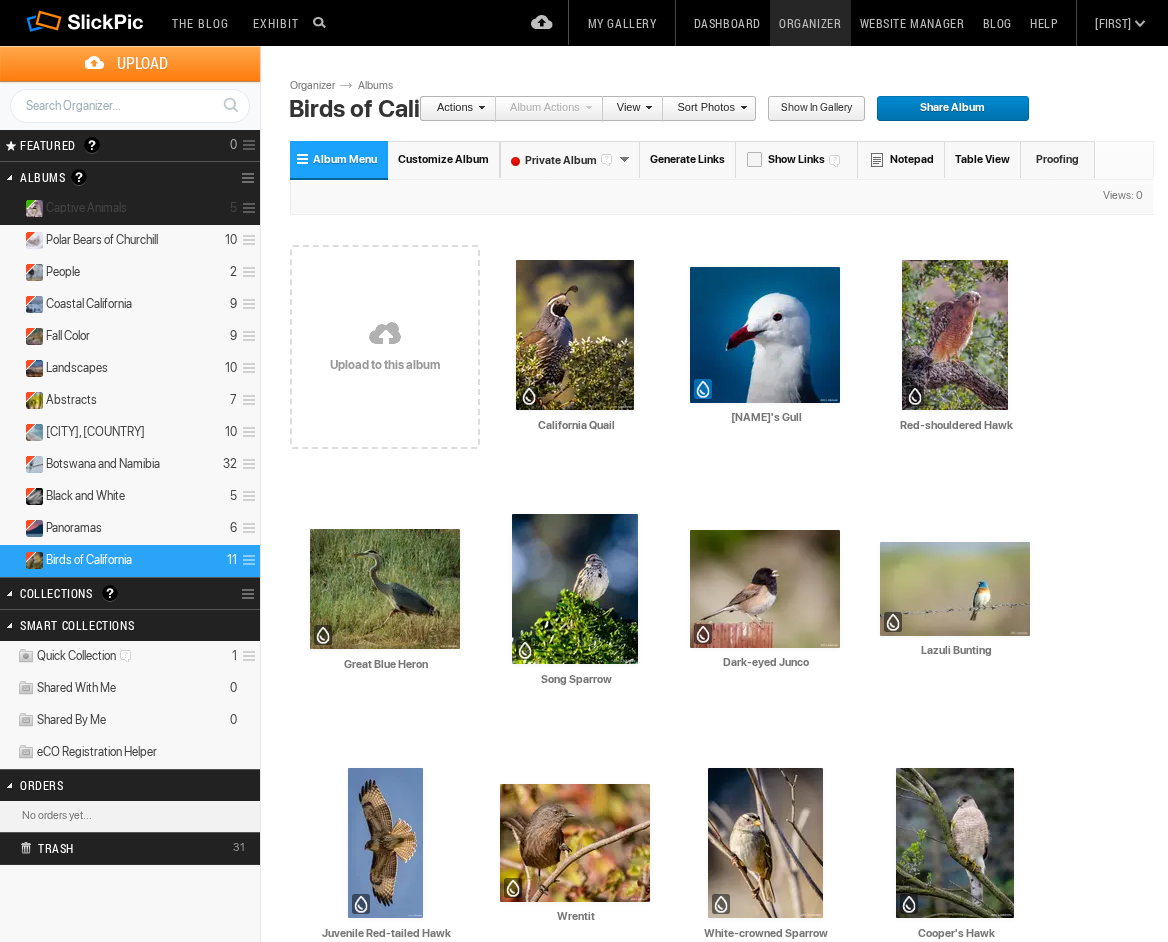 scroll, scrollTop: 0, scrollLeft: 0, axis: both 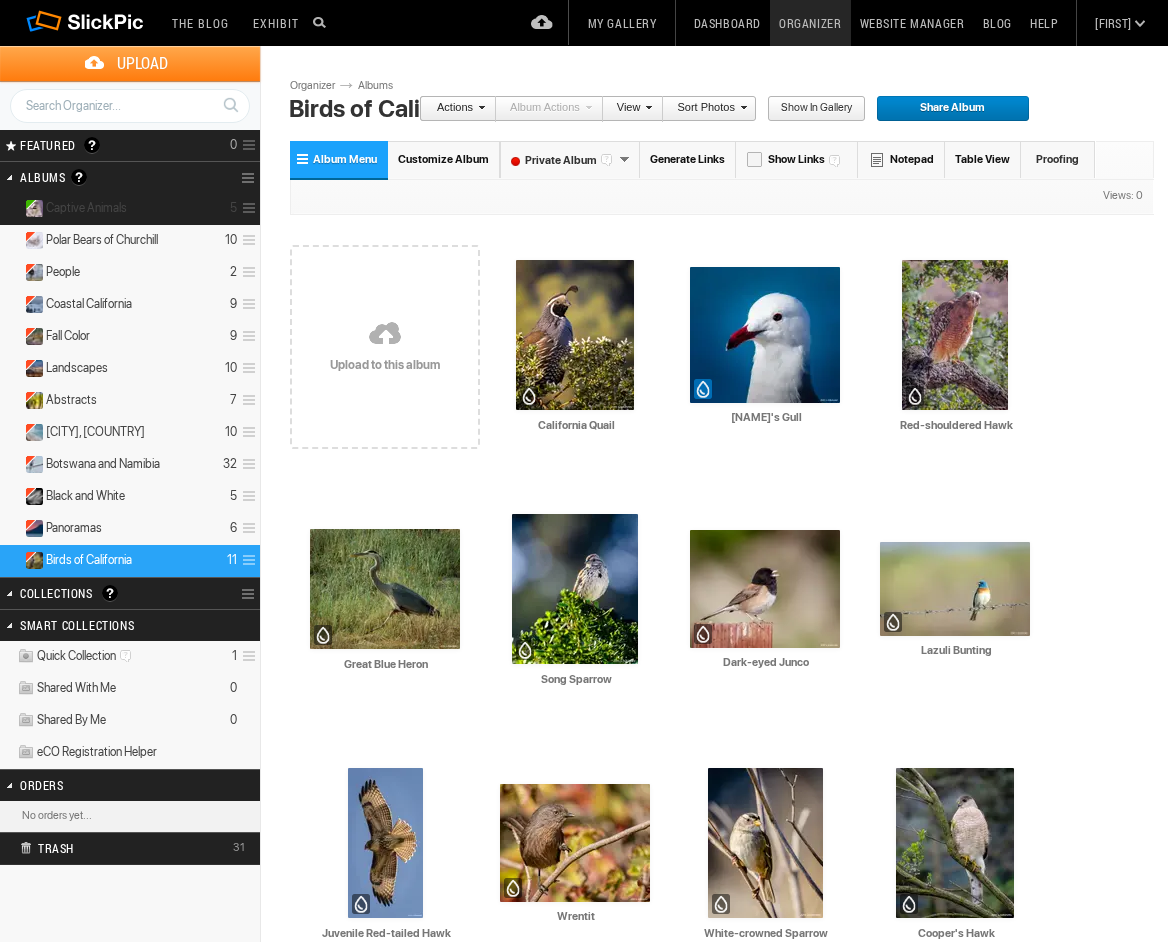 click on "Captive Animals" at bounding box center [86, 208] 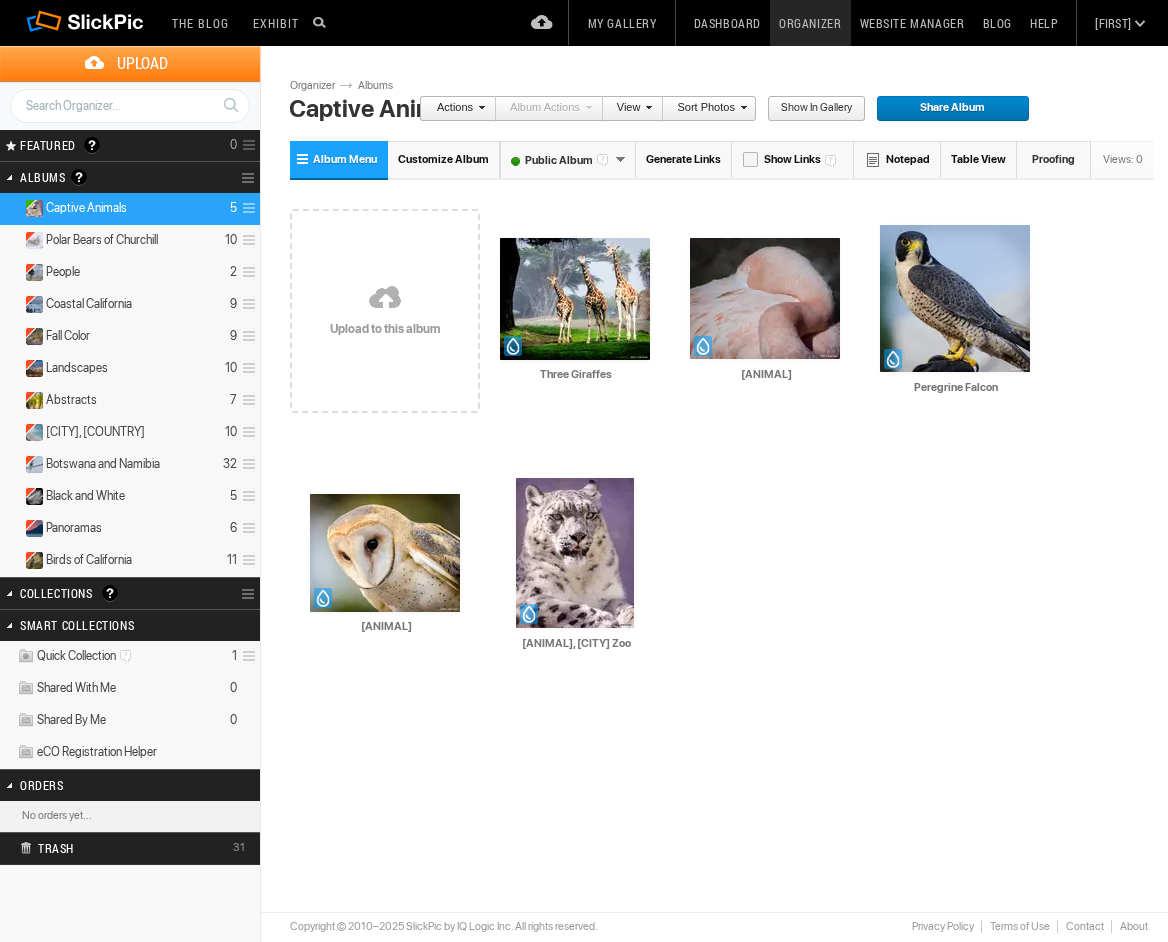 scroll, scrollTop: 0, scrollLeft: 0, axis: both 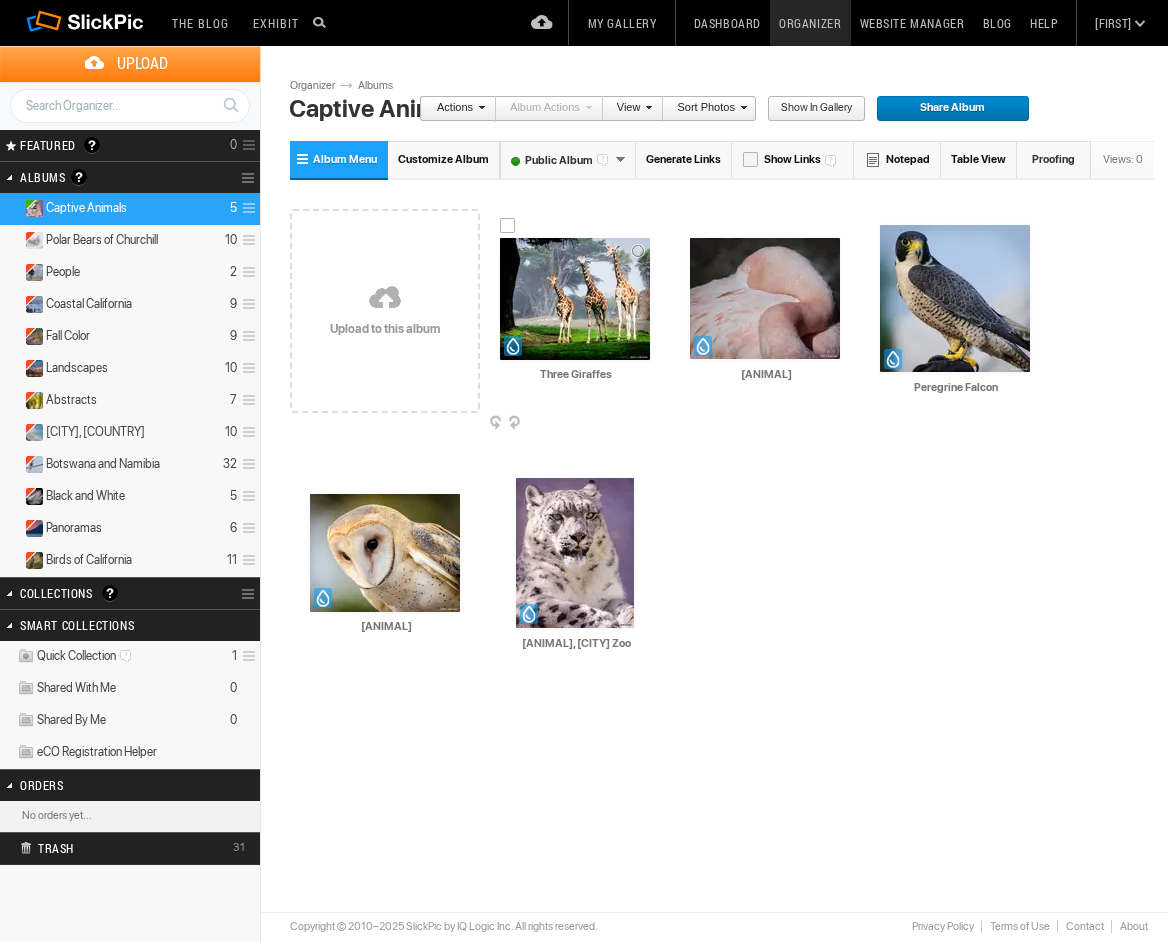 click at bounding box center (575, 299) 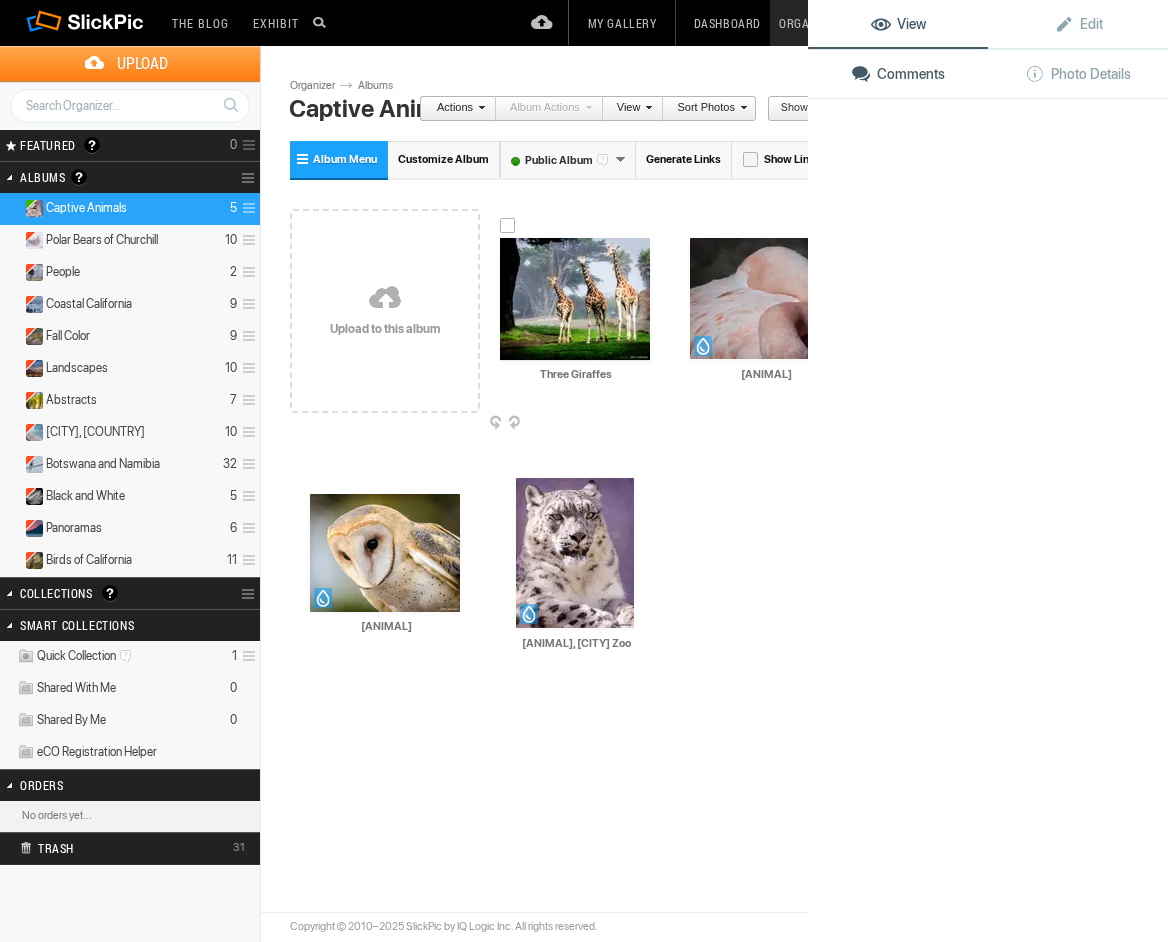 click 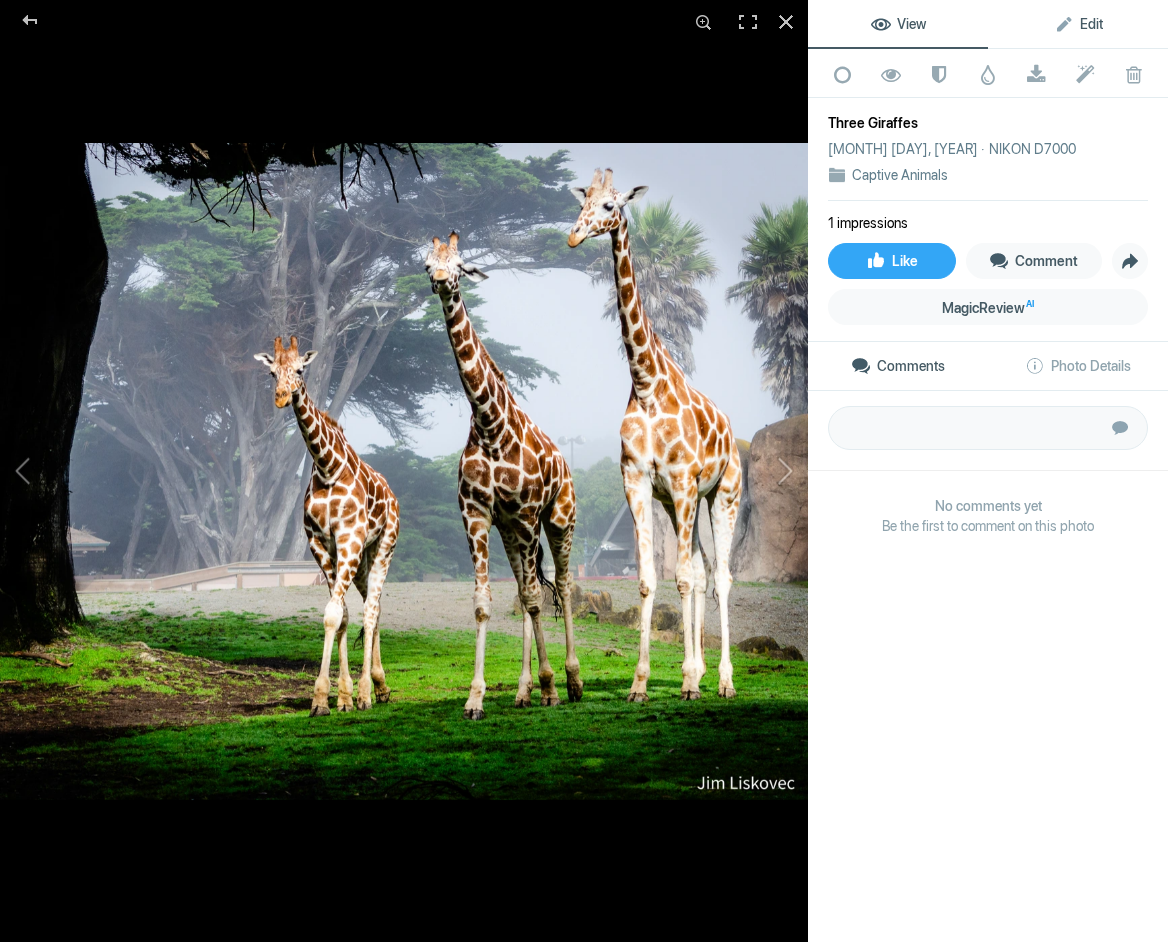 click on "Edit" 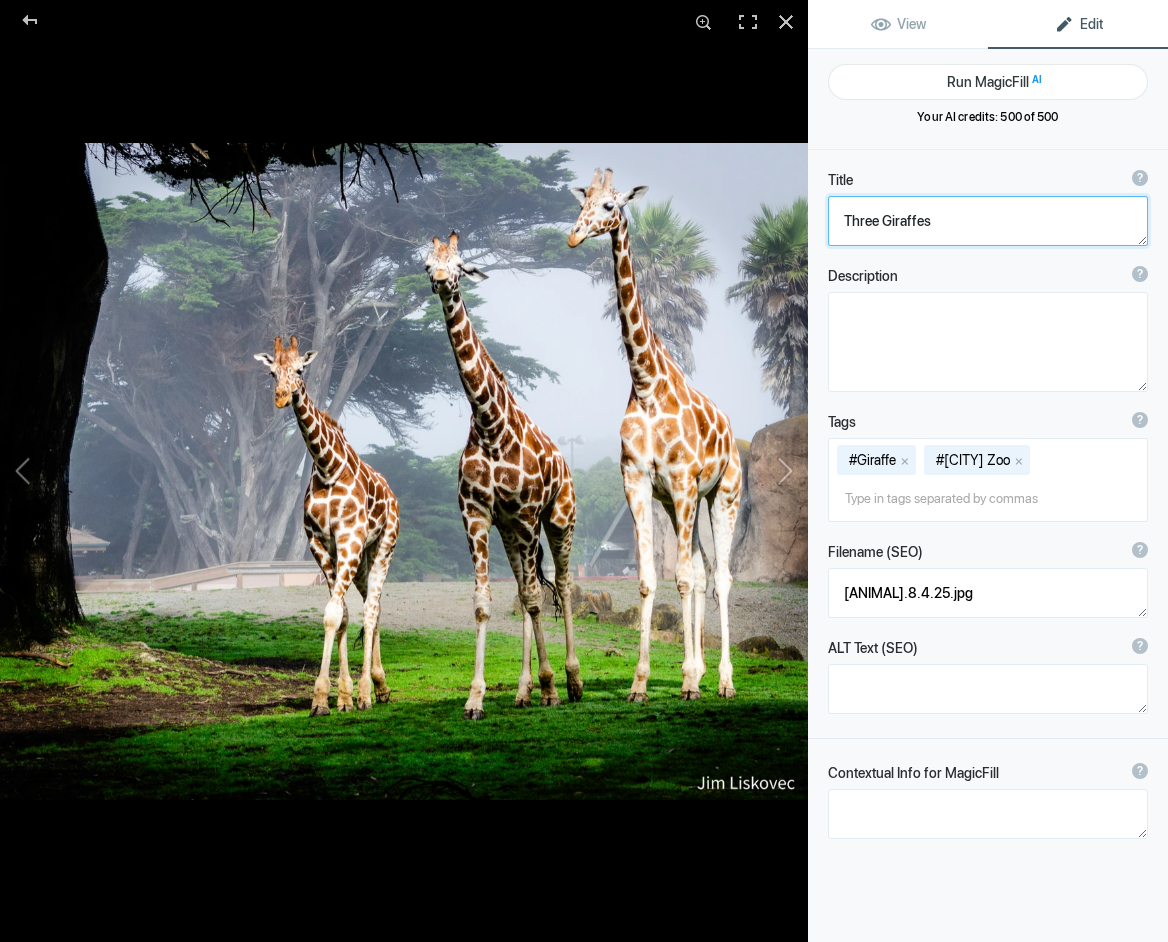 click 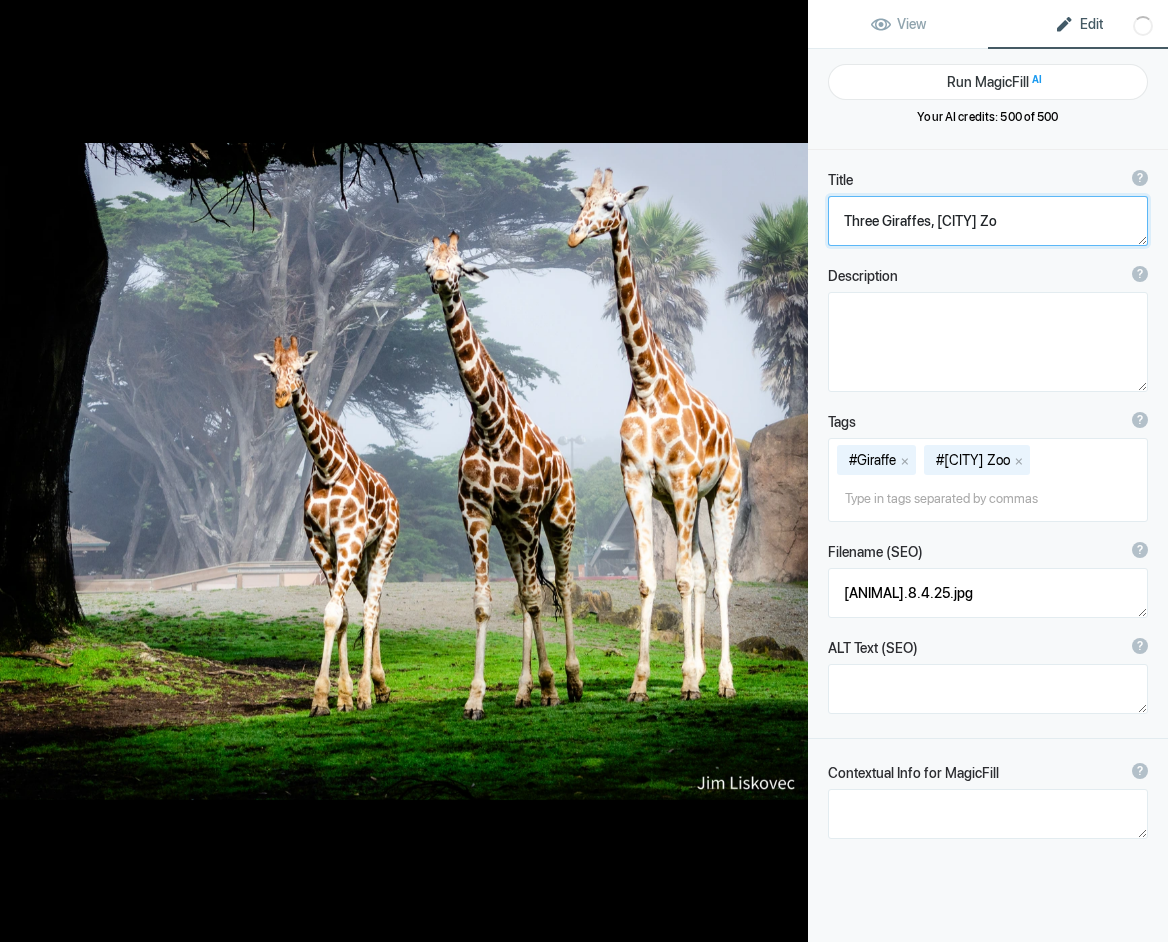 type on "Three Giraffes, [CITY] Zoo" 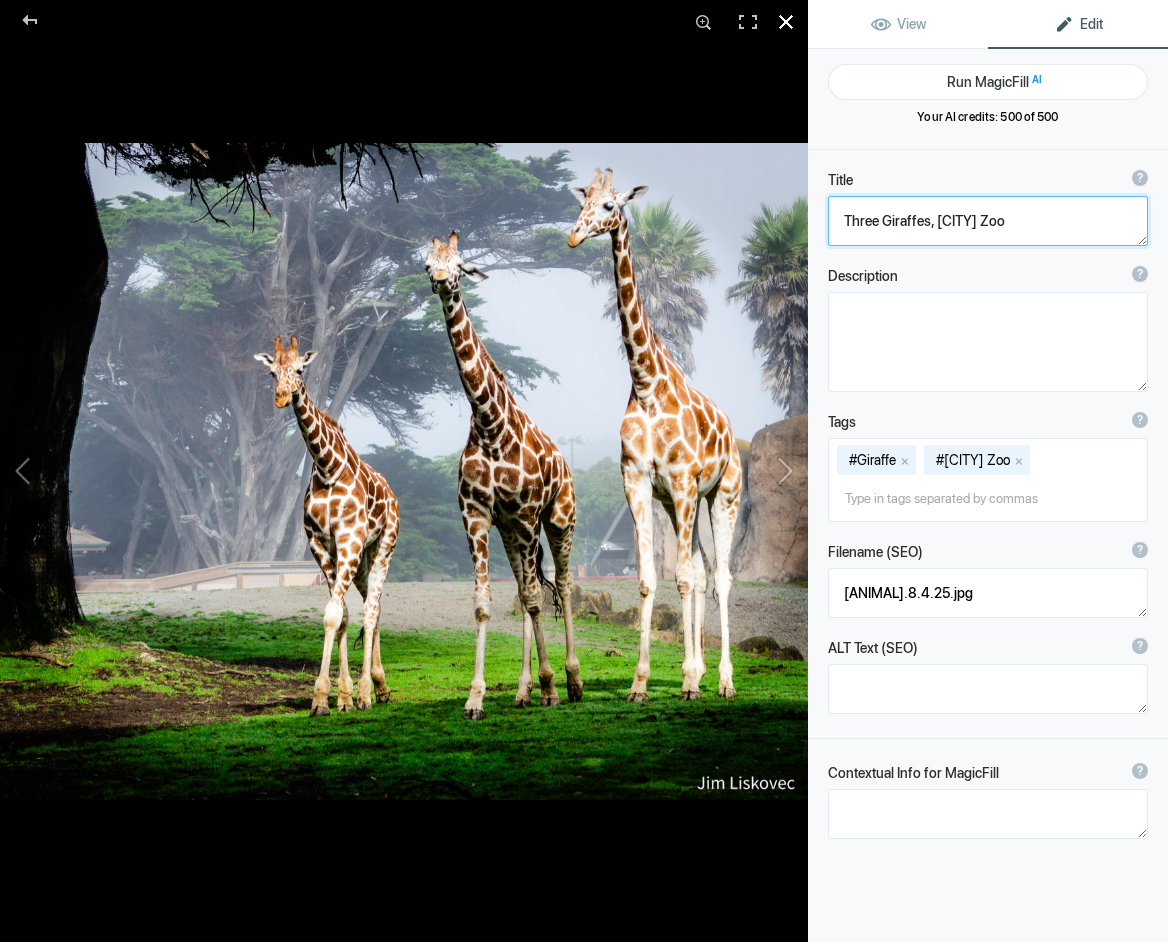 click 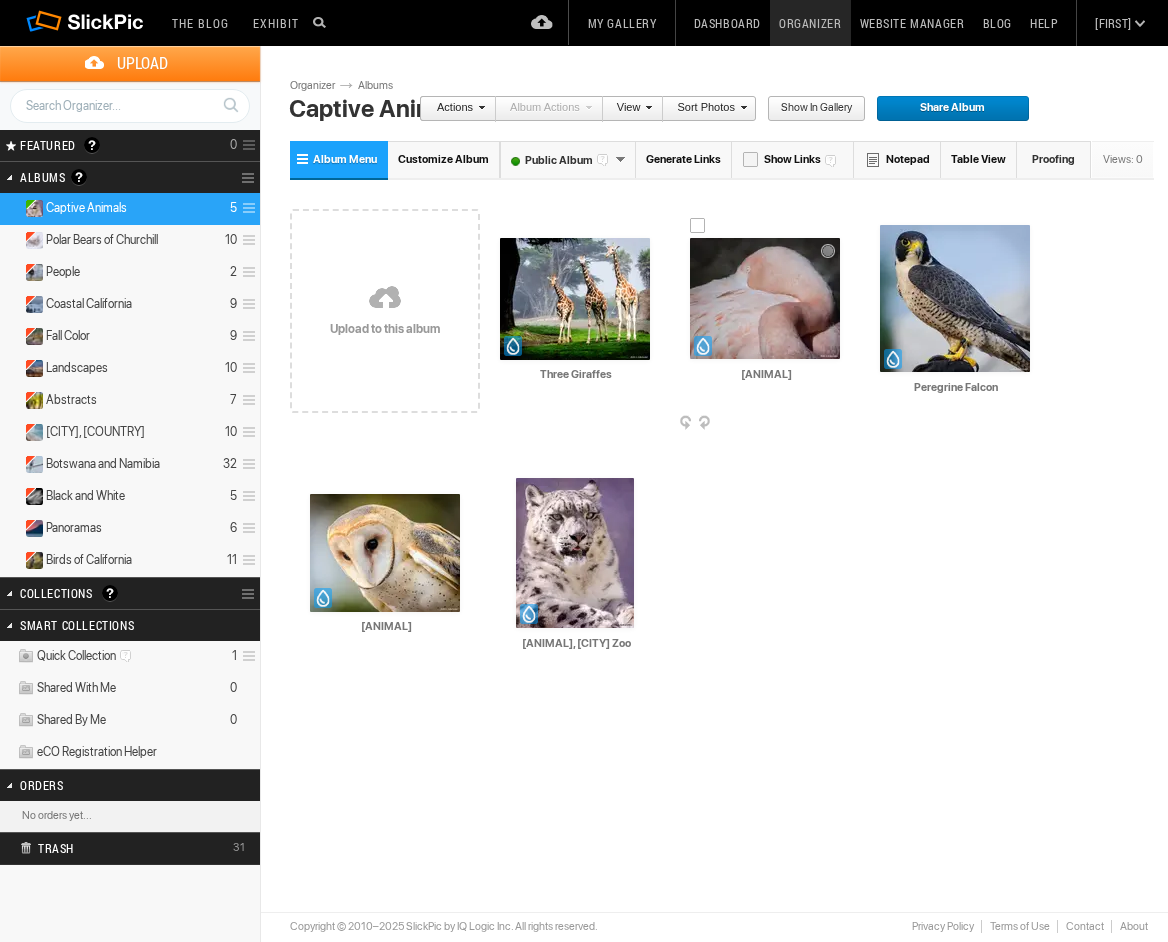 click at bounding box center (765, 298) 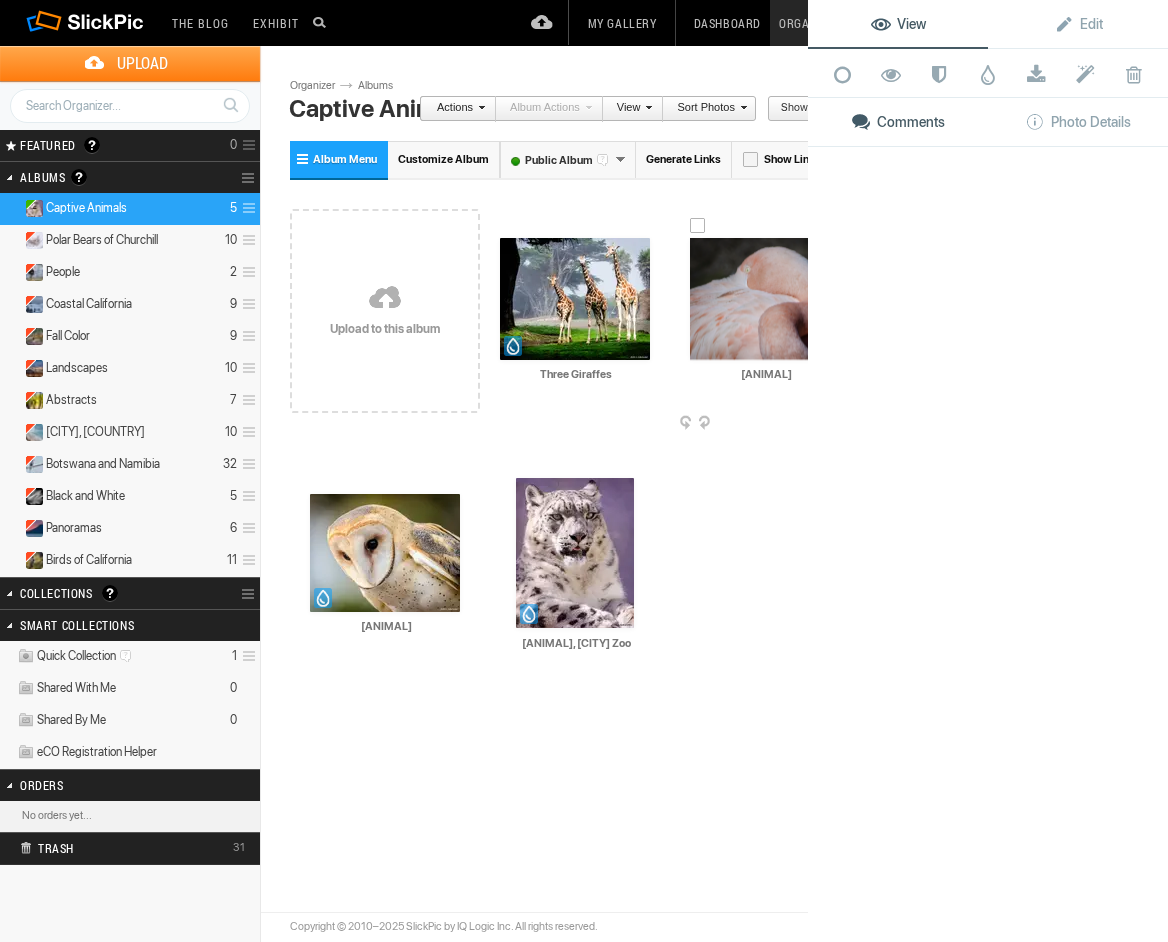 click 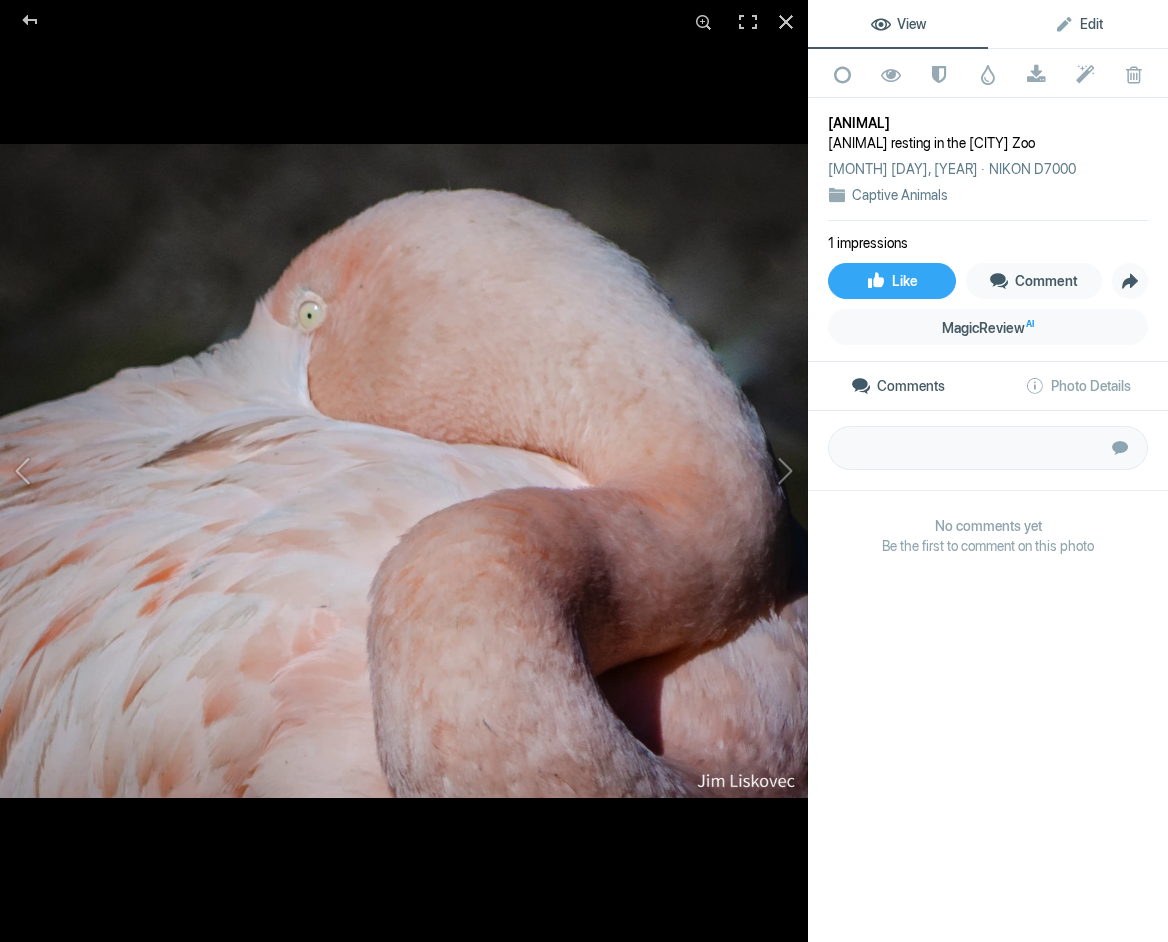 click on "Edit" 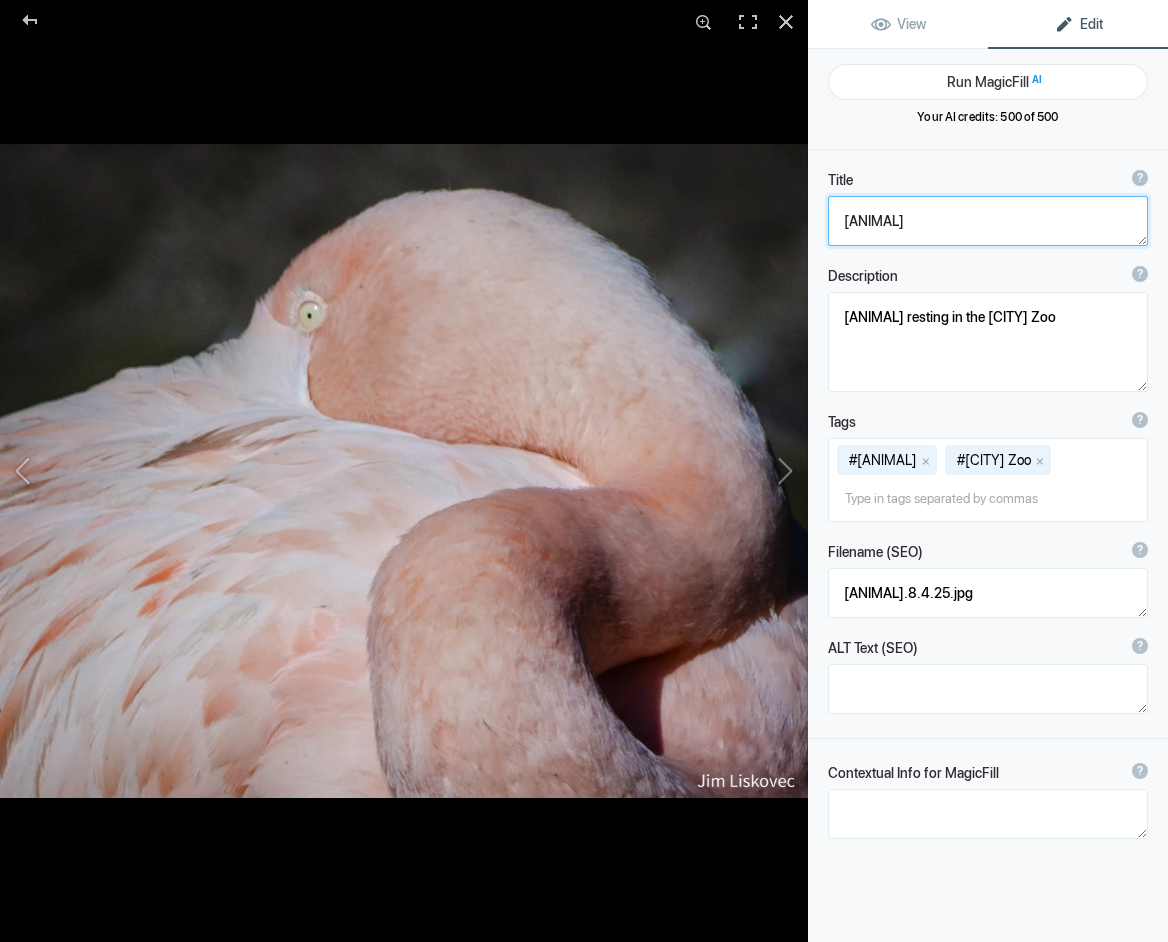 click 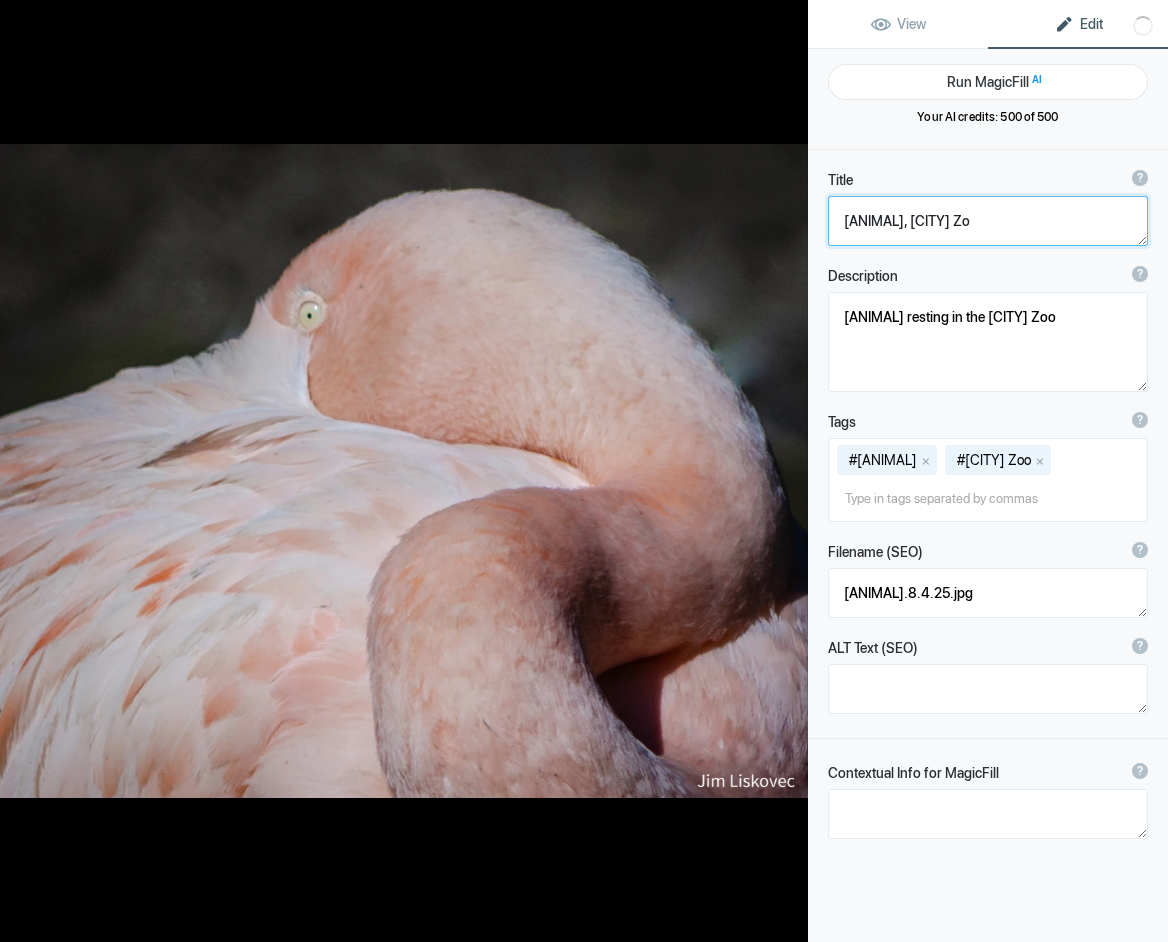 type on "[ANIMAL], [CITY] Zoo" 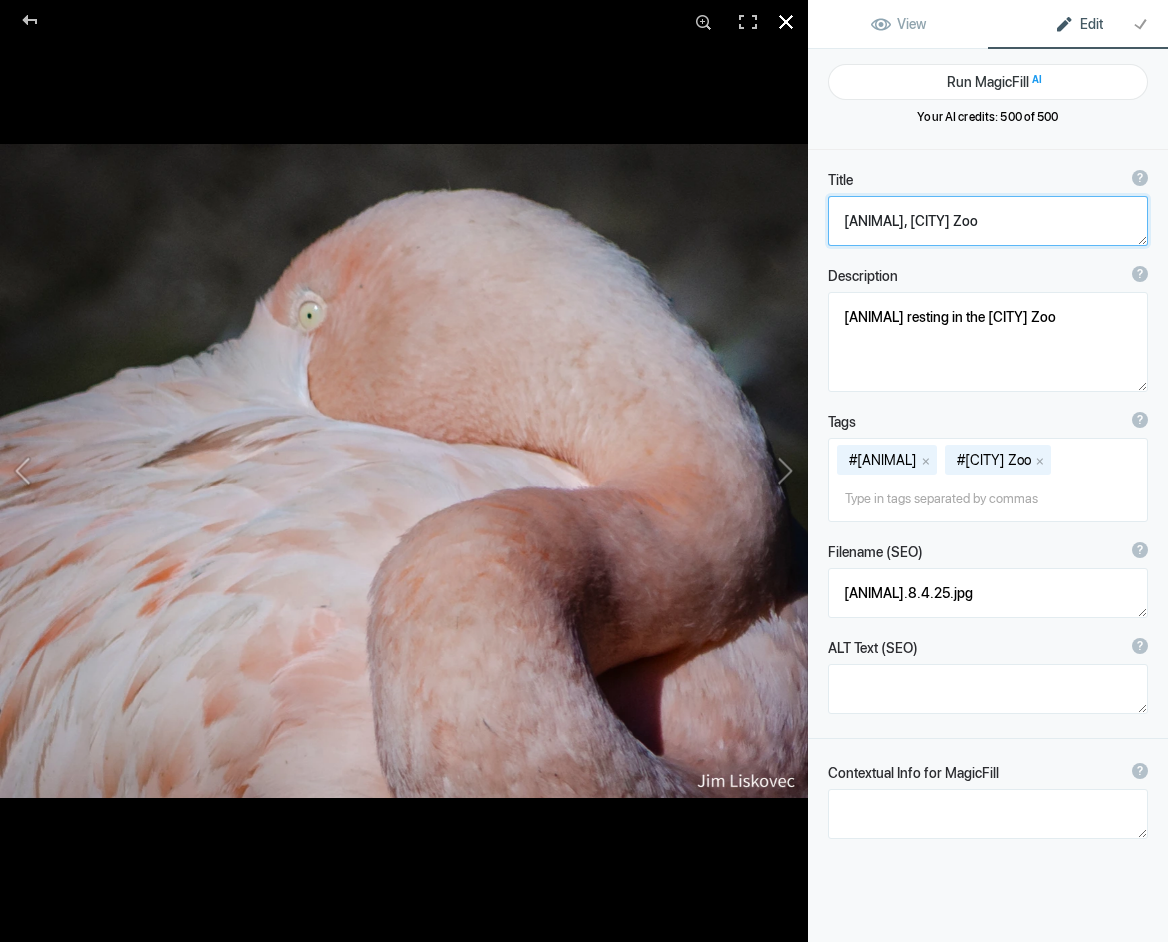 click 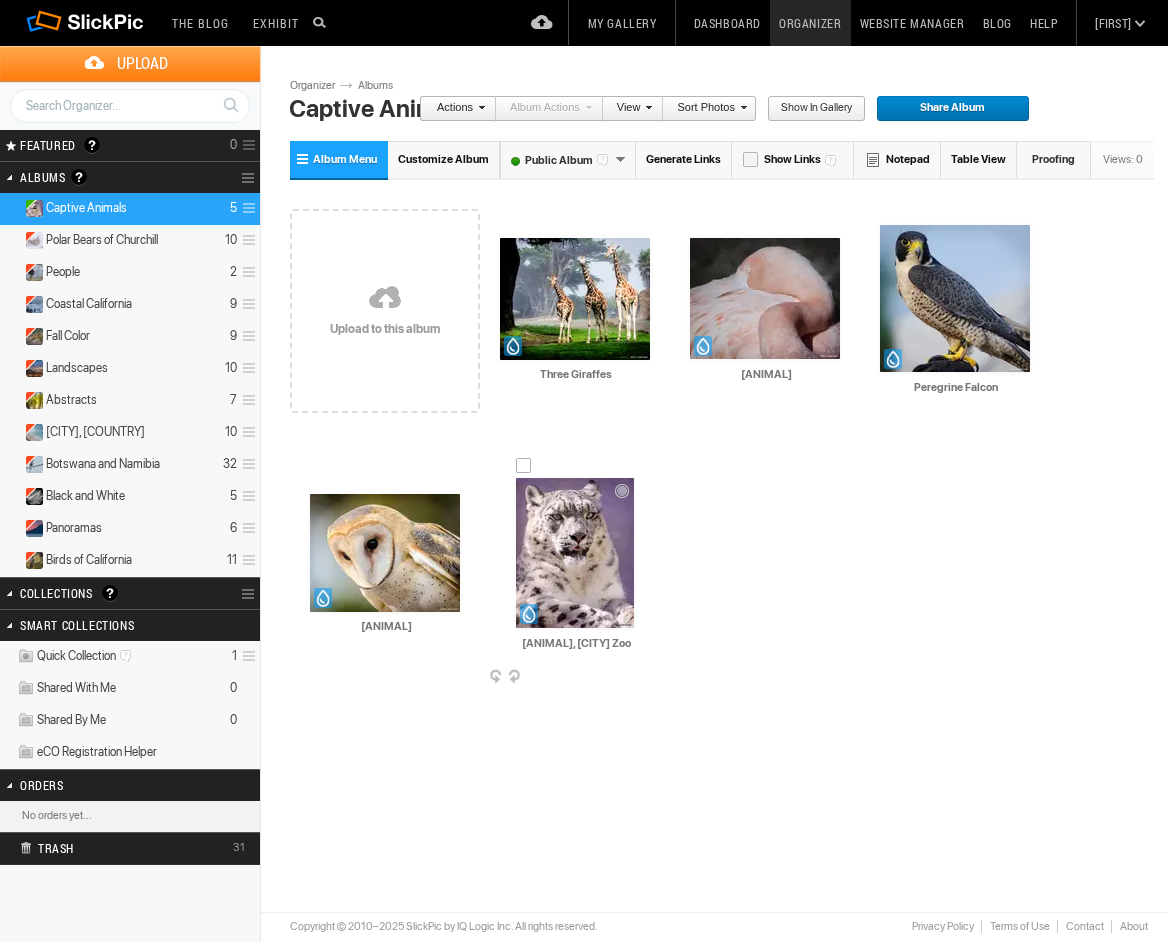 click at bounding box center (575, 553) 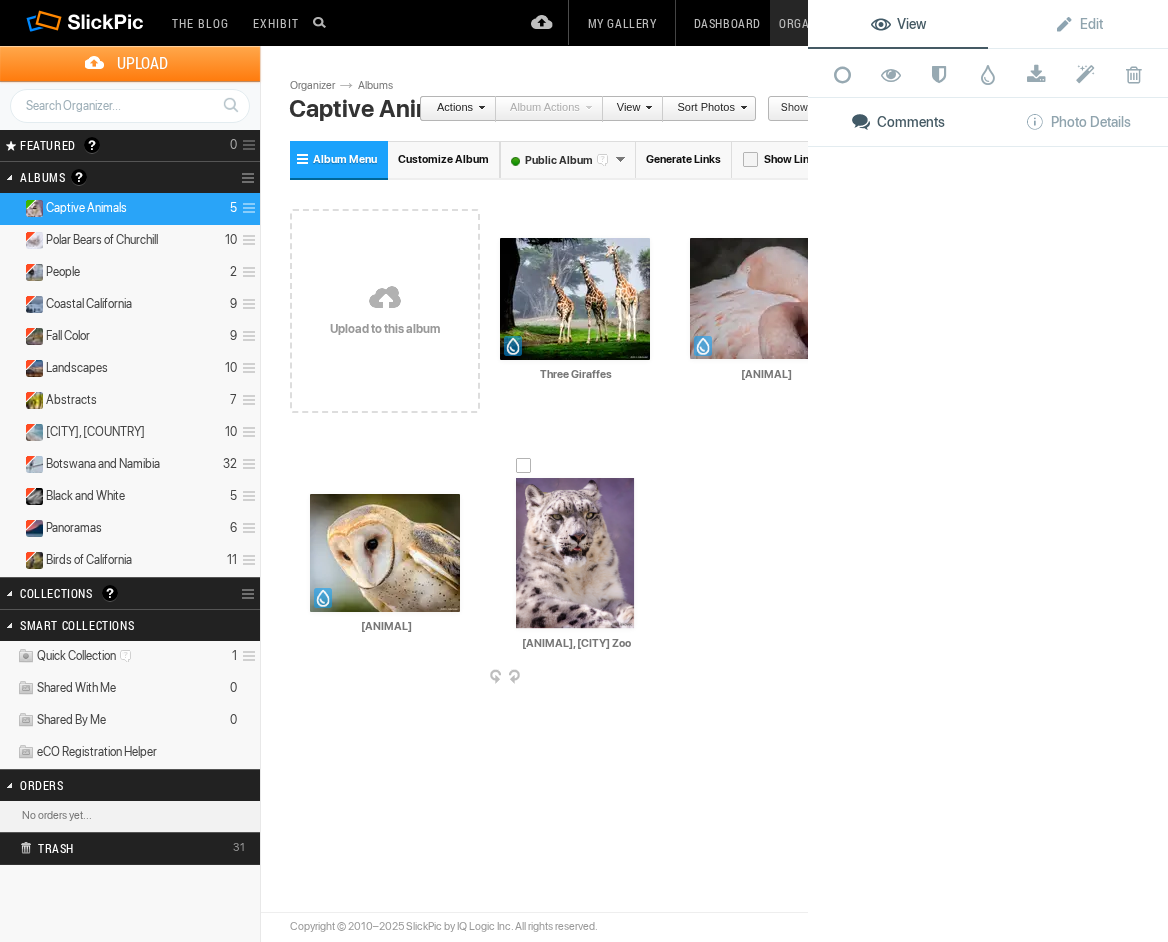 click 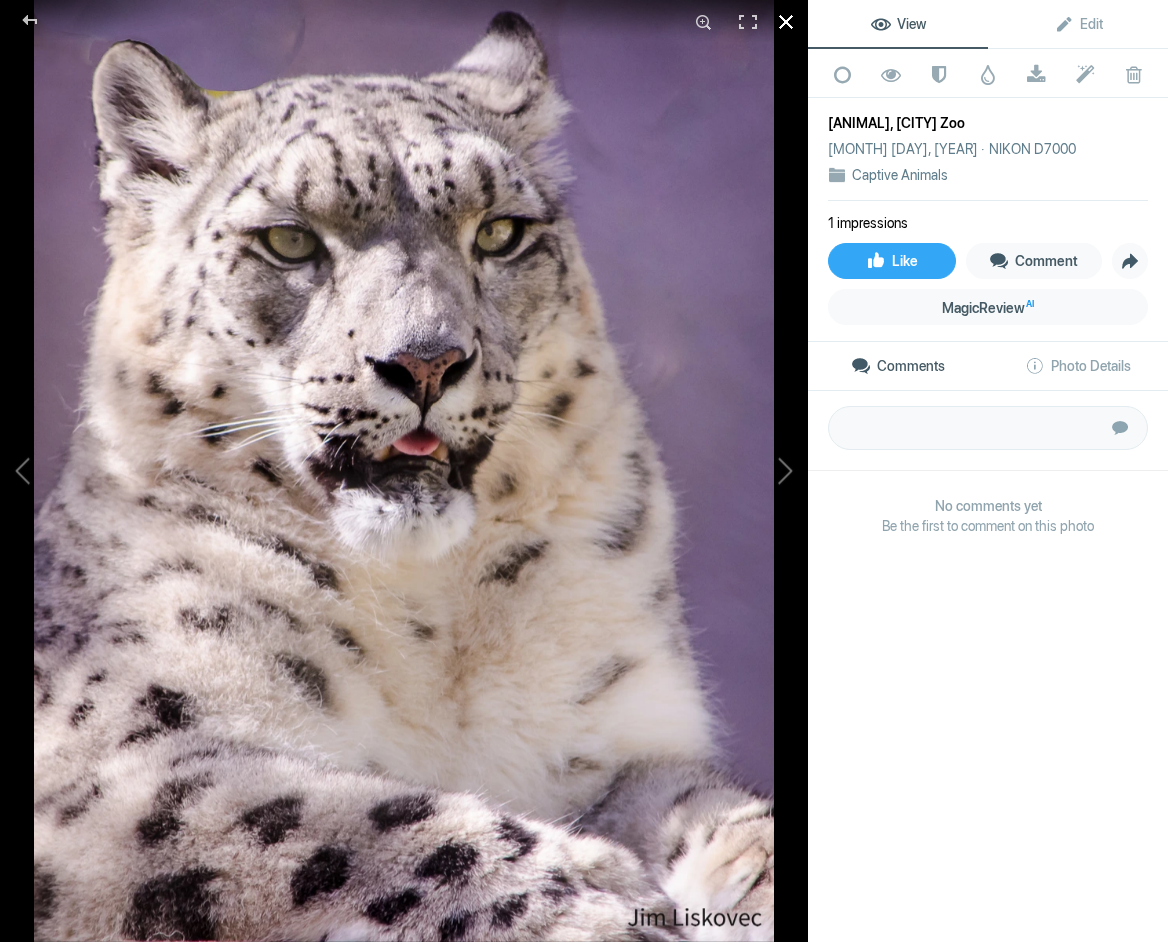 click 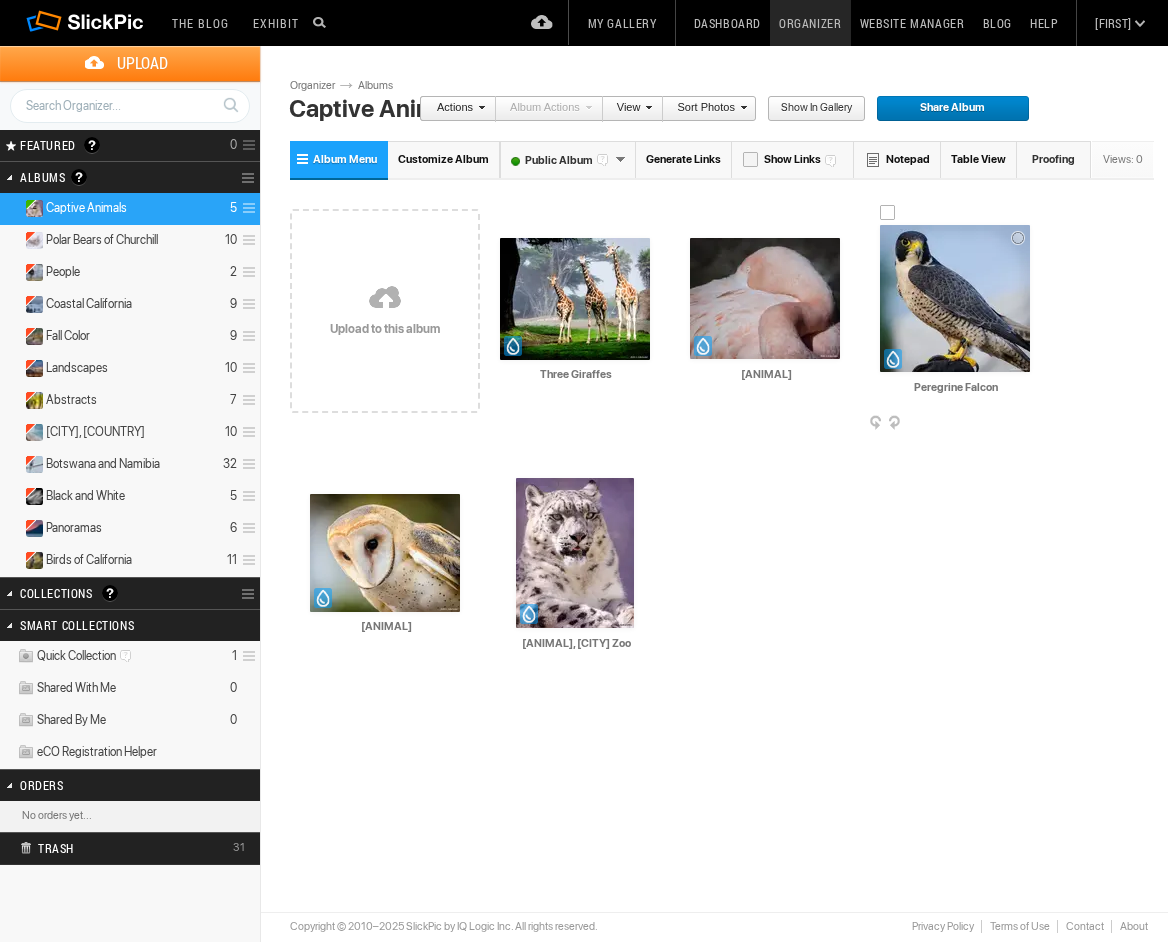 click at bounding box center [955, 298] 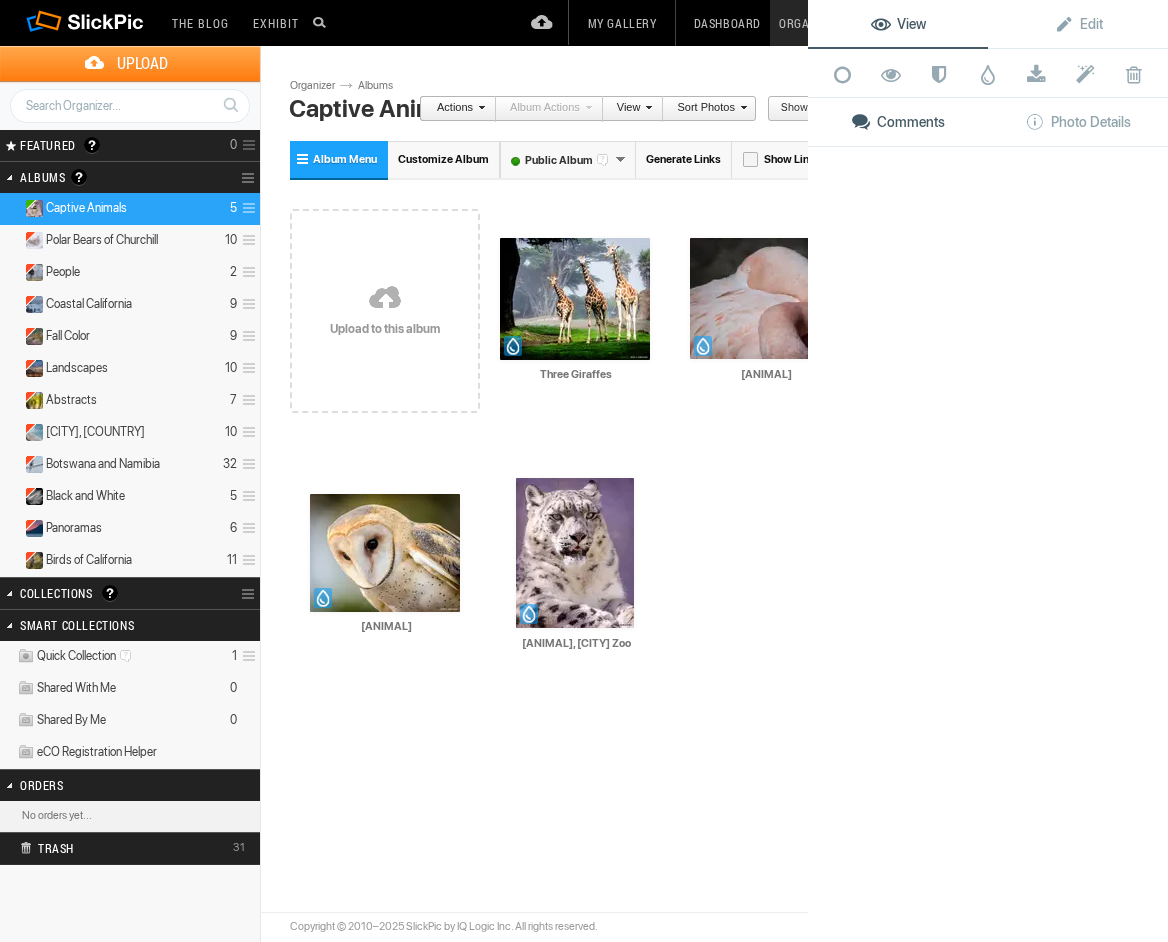 click on "View Edit Add to Quick Collection Remove from Quick Collection Hide from Public View Unhide from Public View Mark as Restricted Unmark as Restricted Watermark Download Submit to Photo Enhancement Order Remove from Photo Enhancement Order Delete Comments Photo Details" 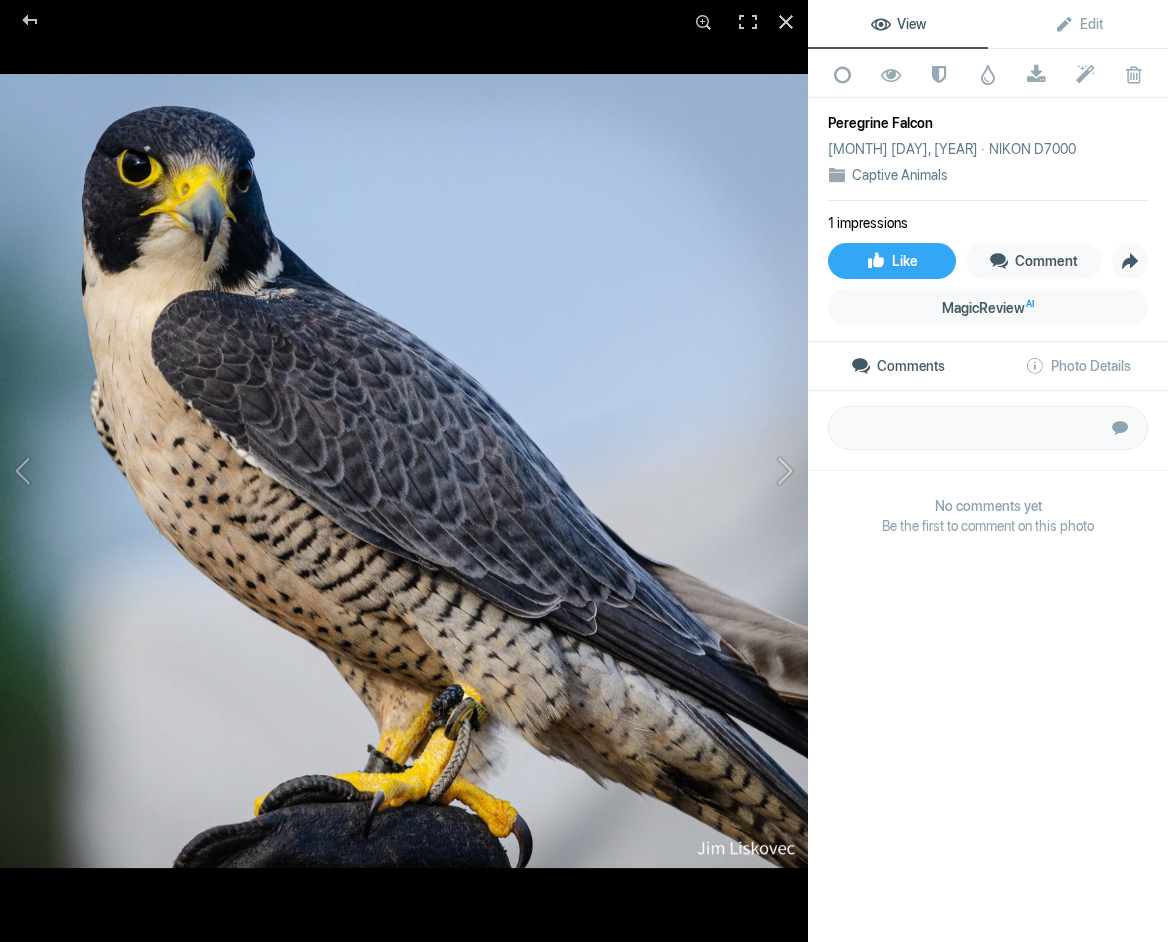 click on "Peregrine Falcon" 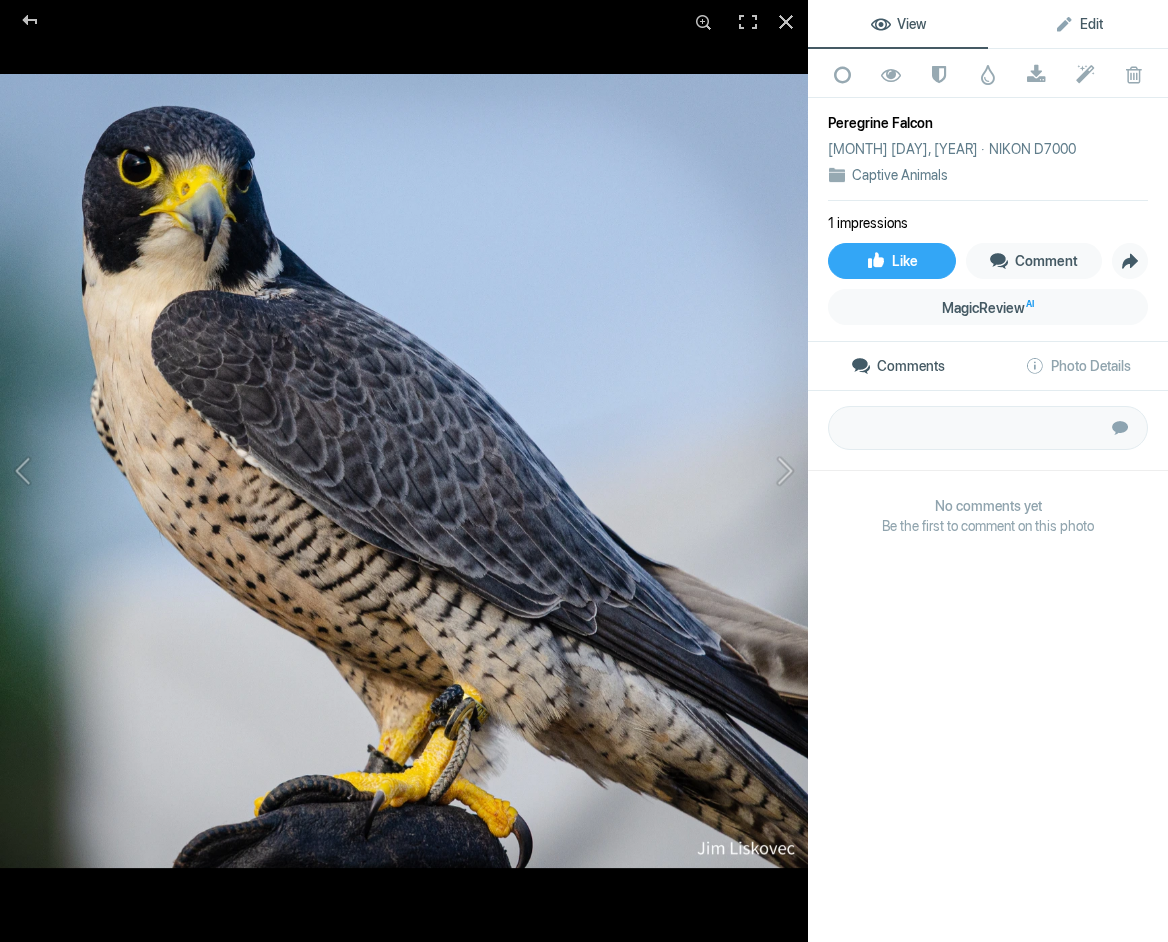 click on "Edit" 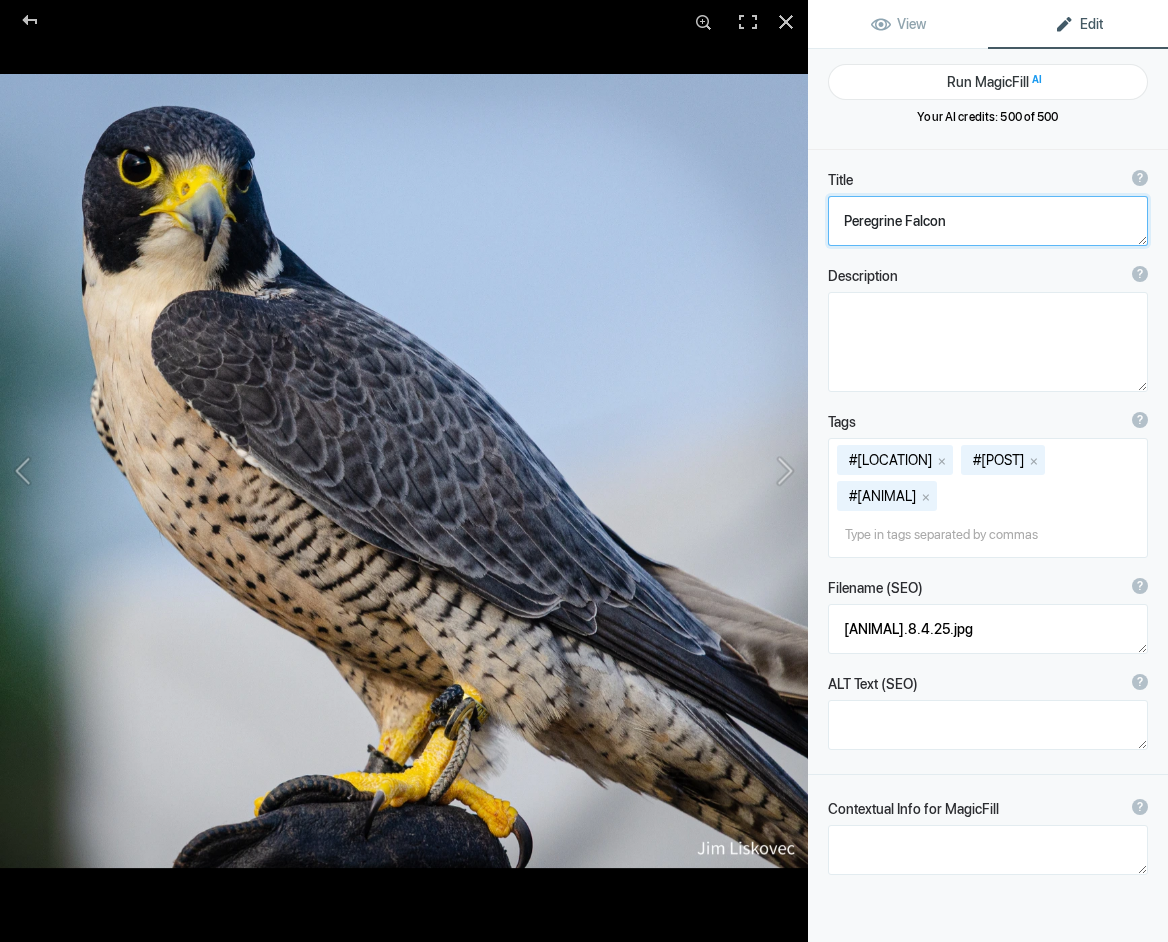 click 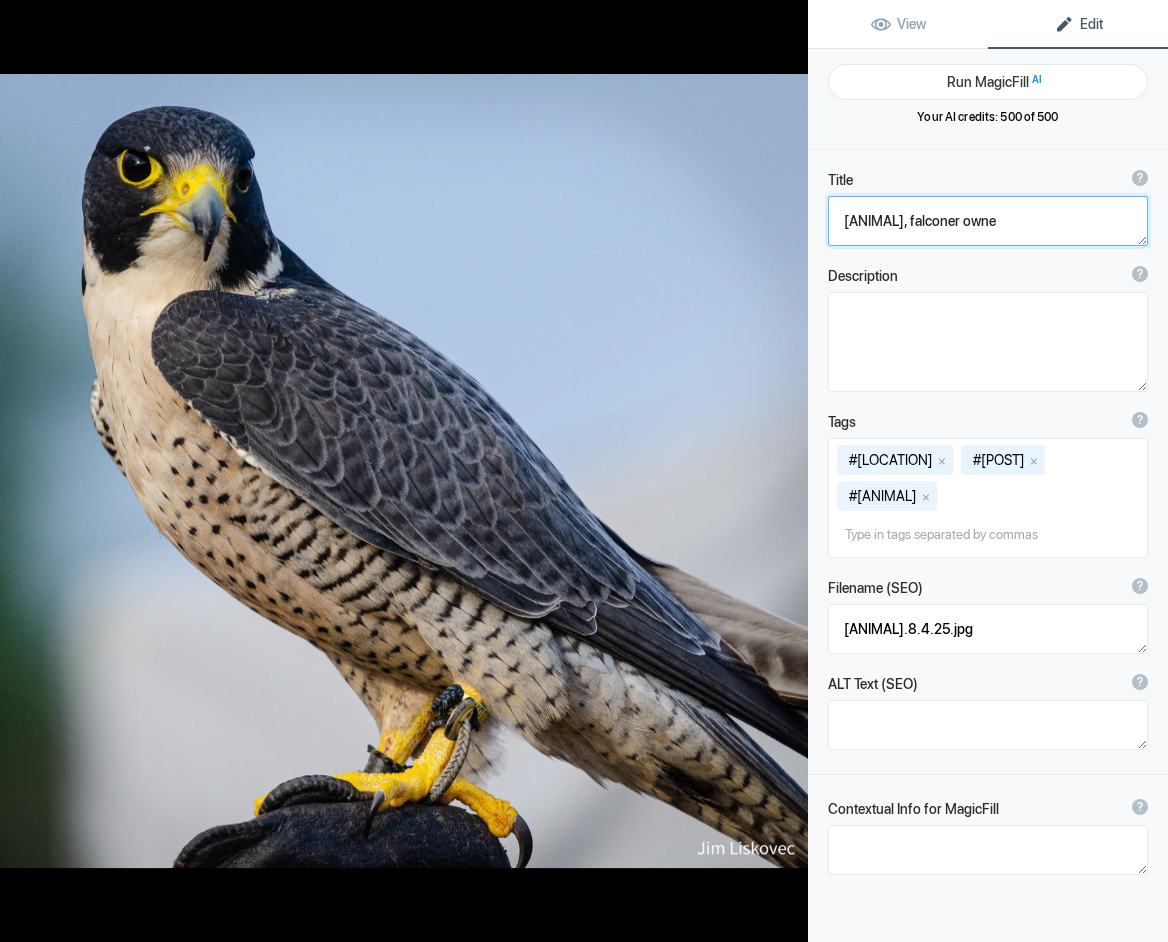 type on "[ANIMAL], falconer owned" 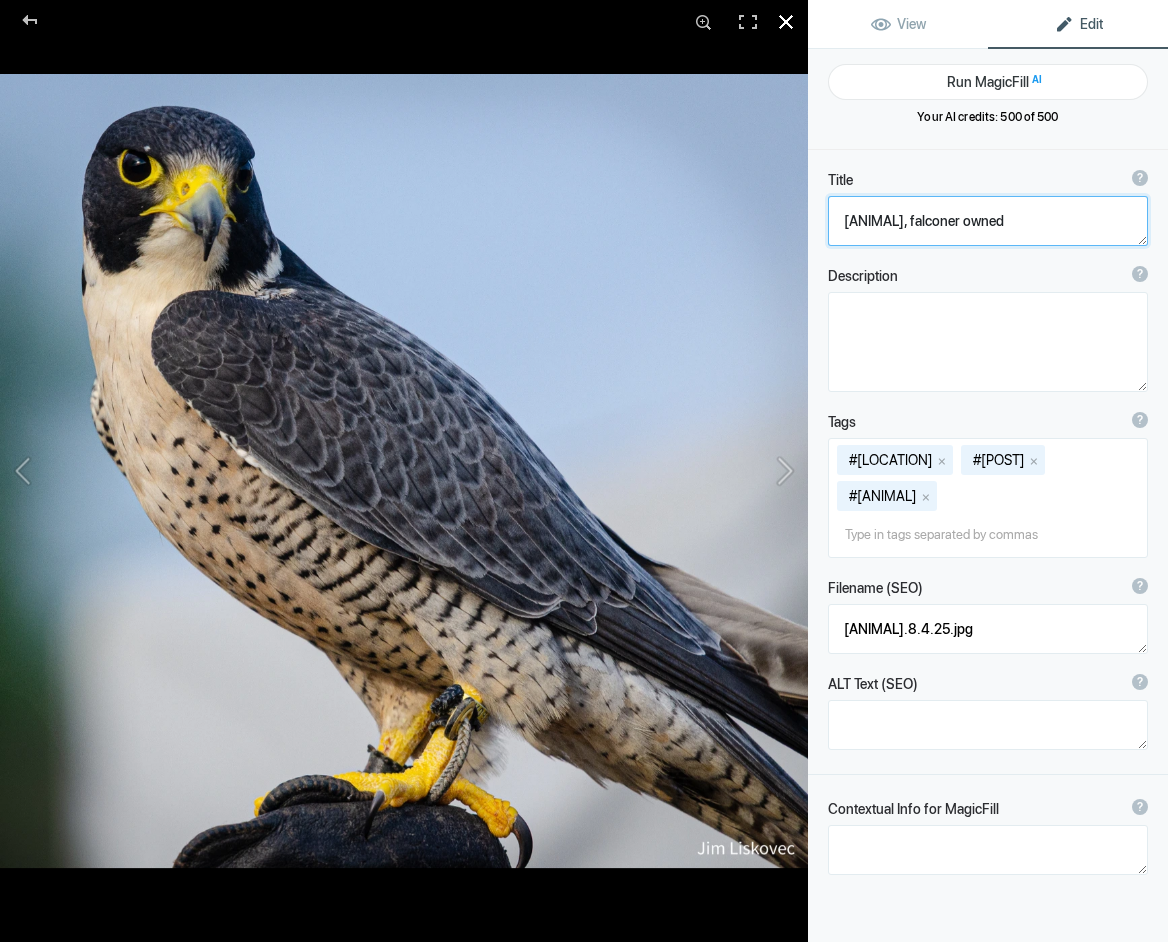 click 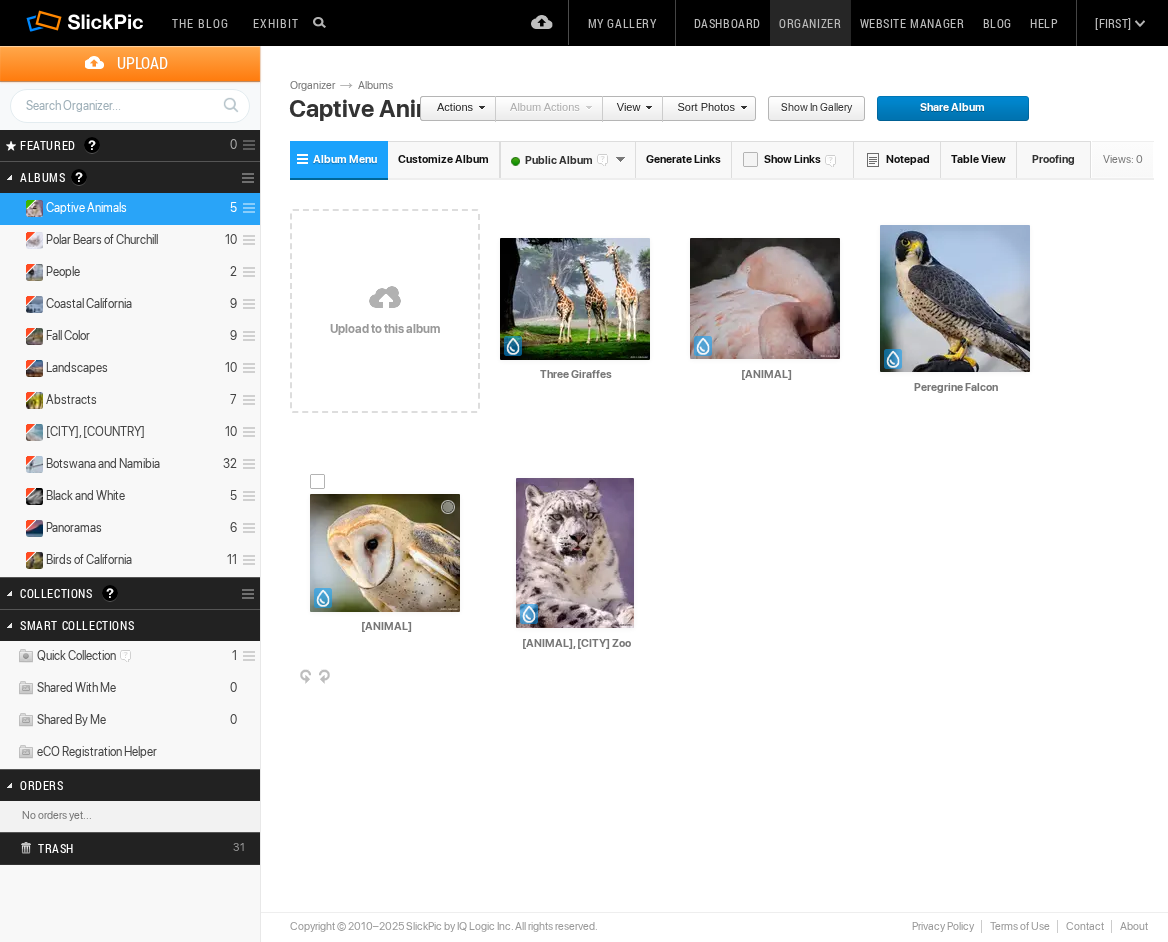click on "[ANIMAL]" at bounding box center (386, 627) 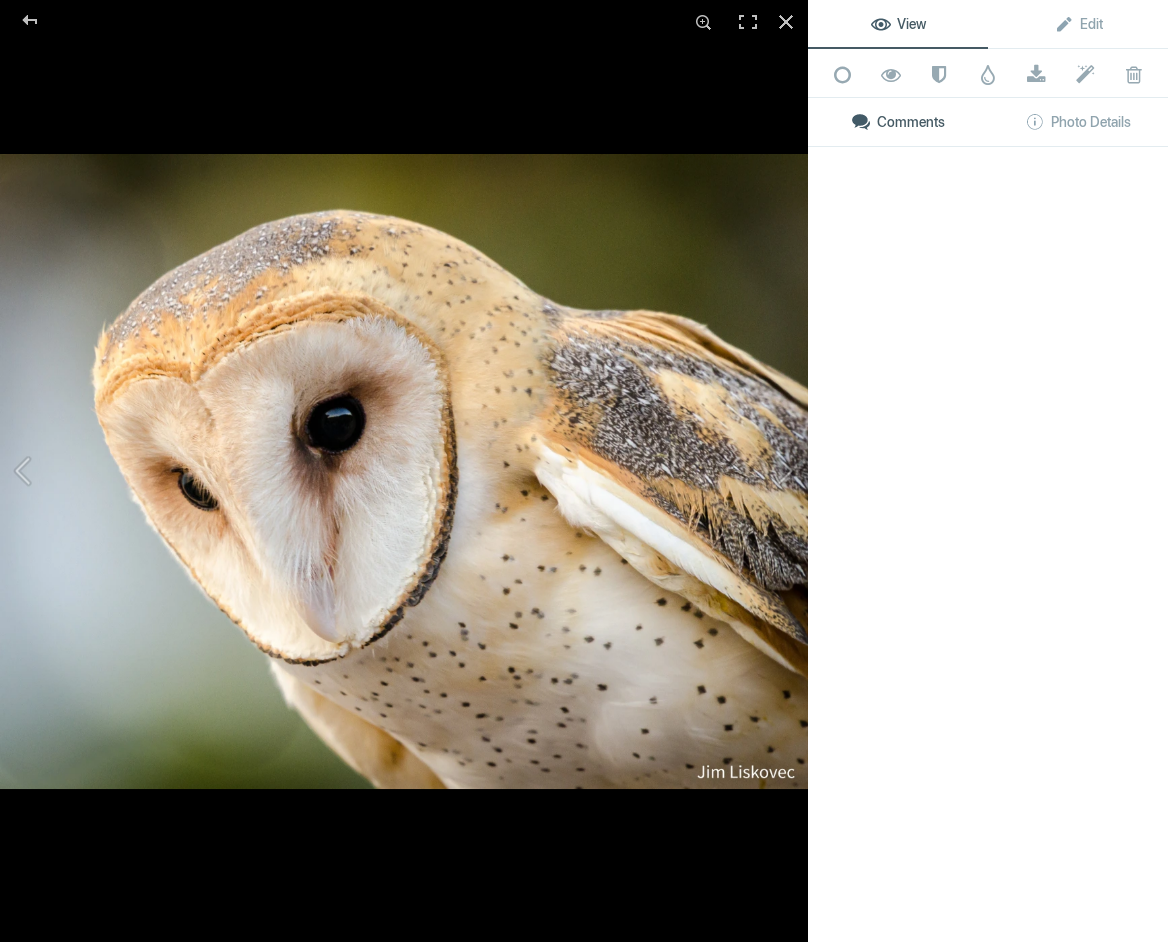 click 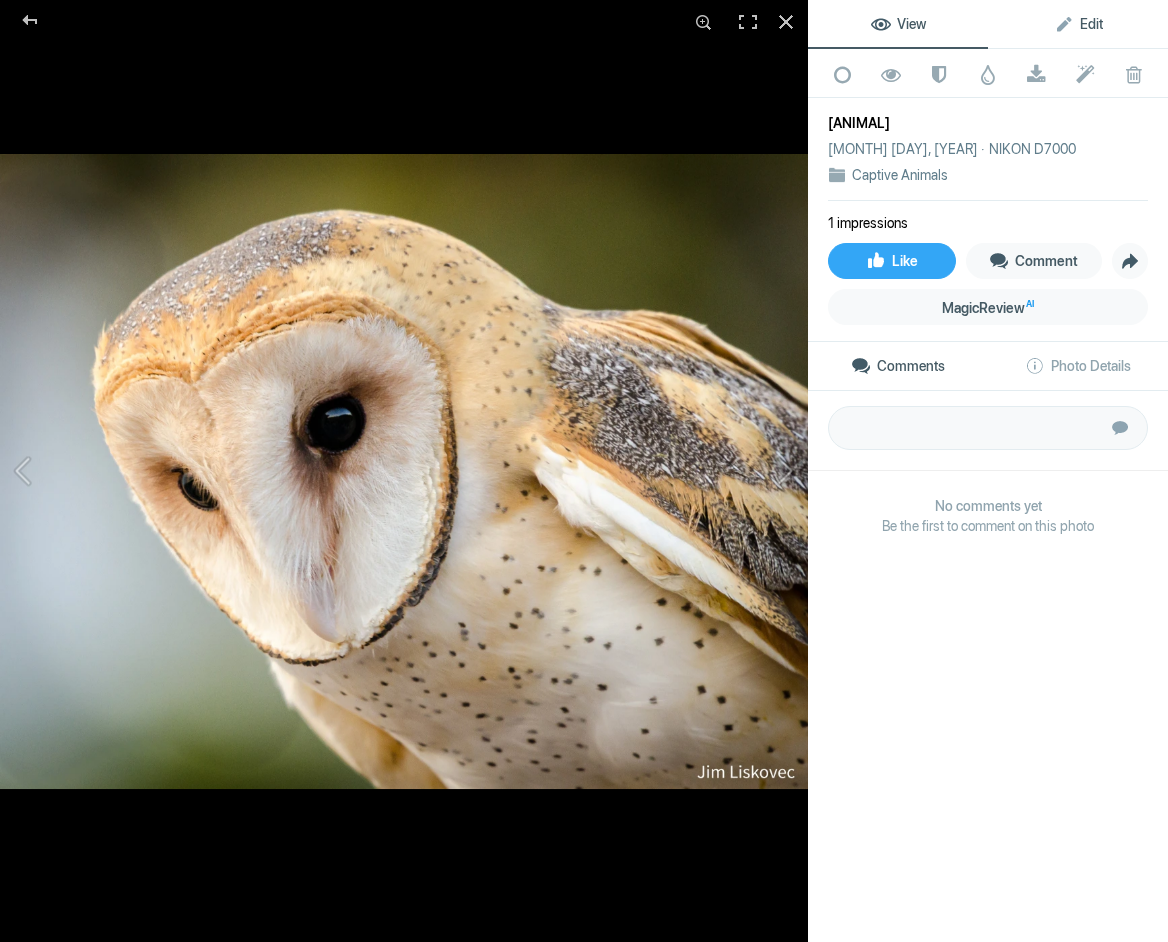 click on "Edit" 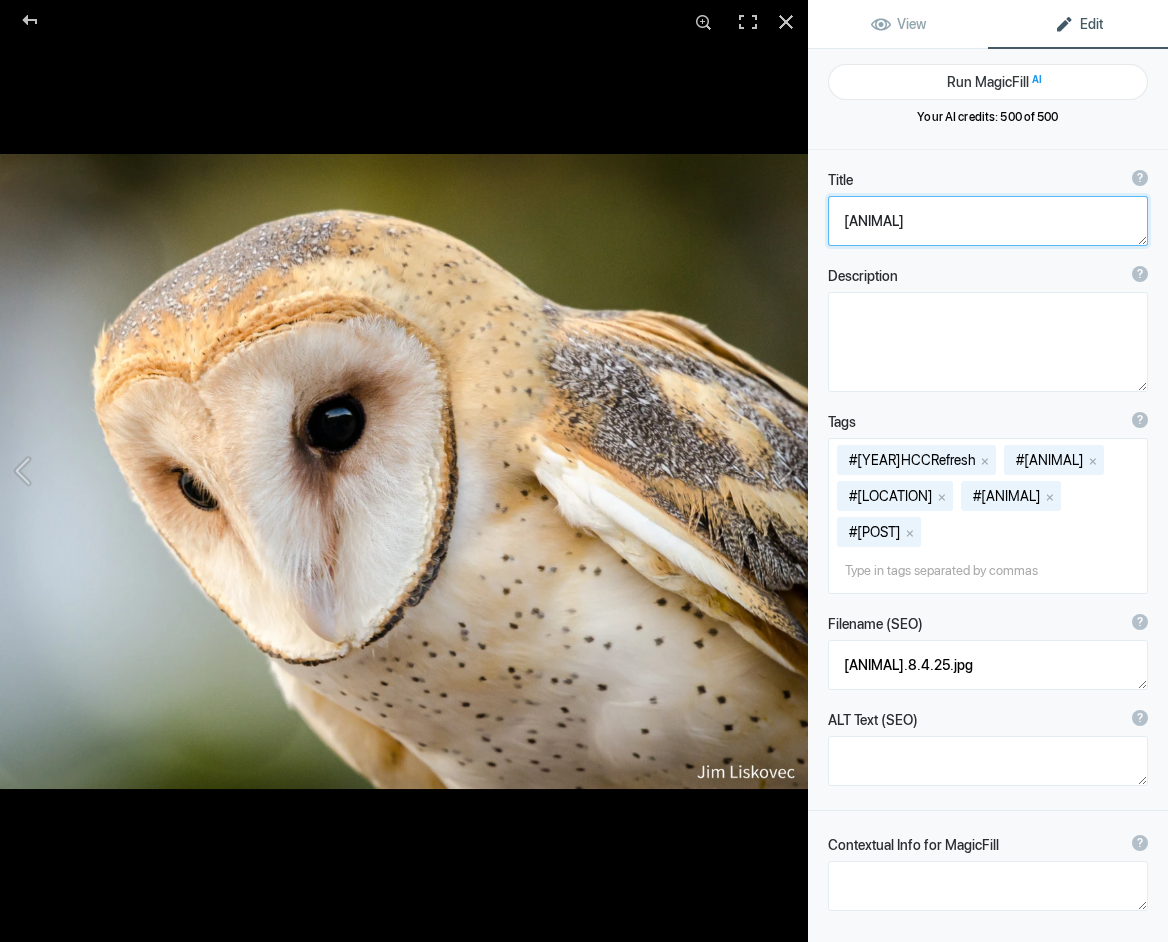 click 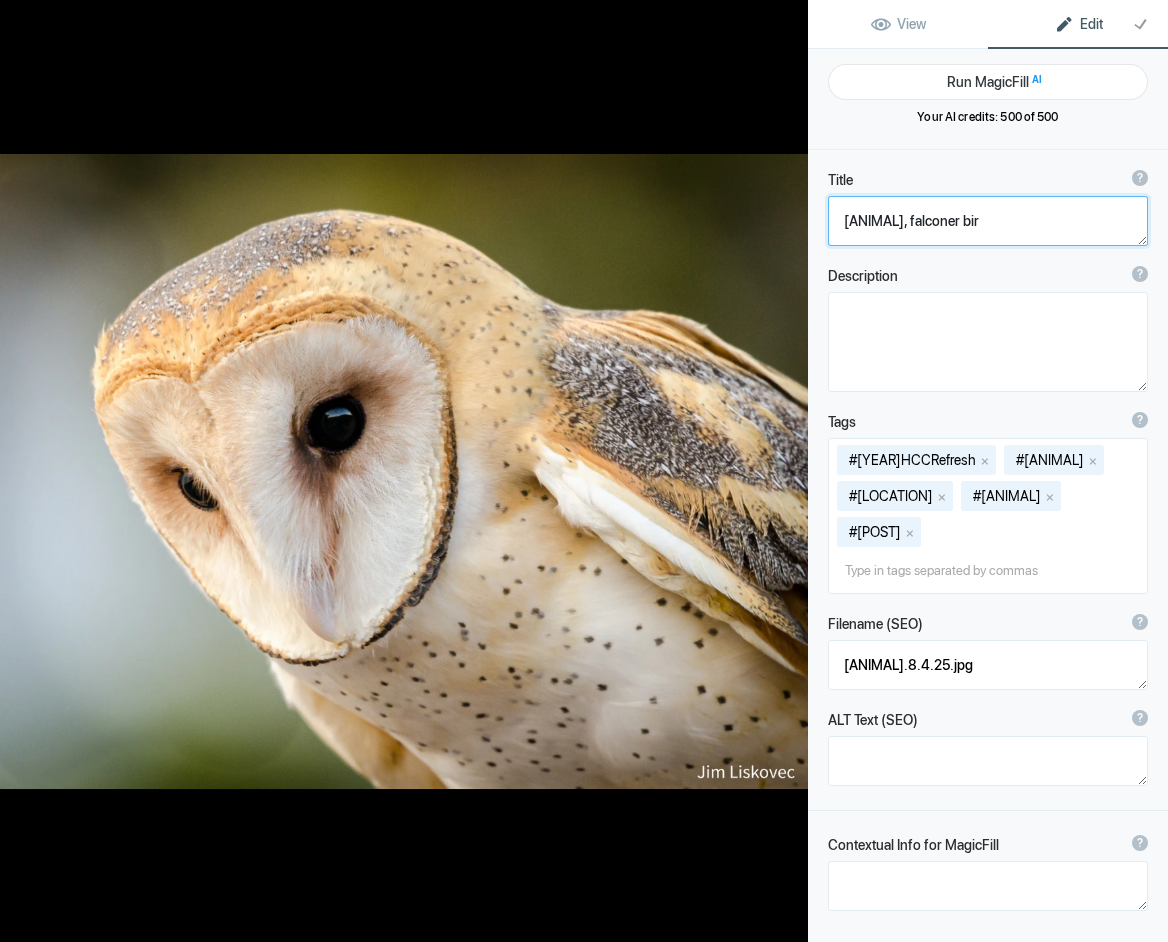 type on "Barn Owl, falconer bird" 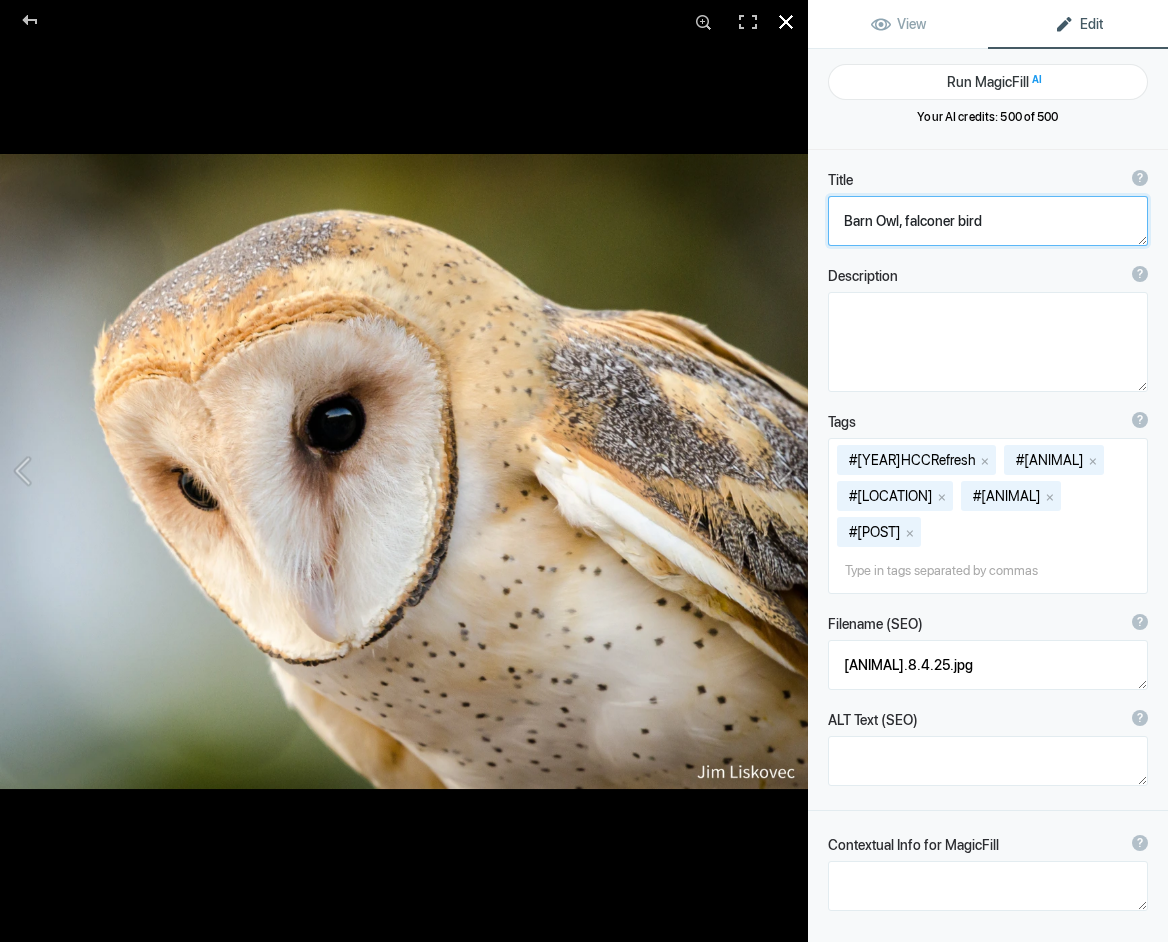 click 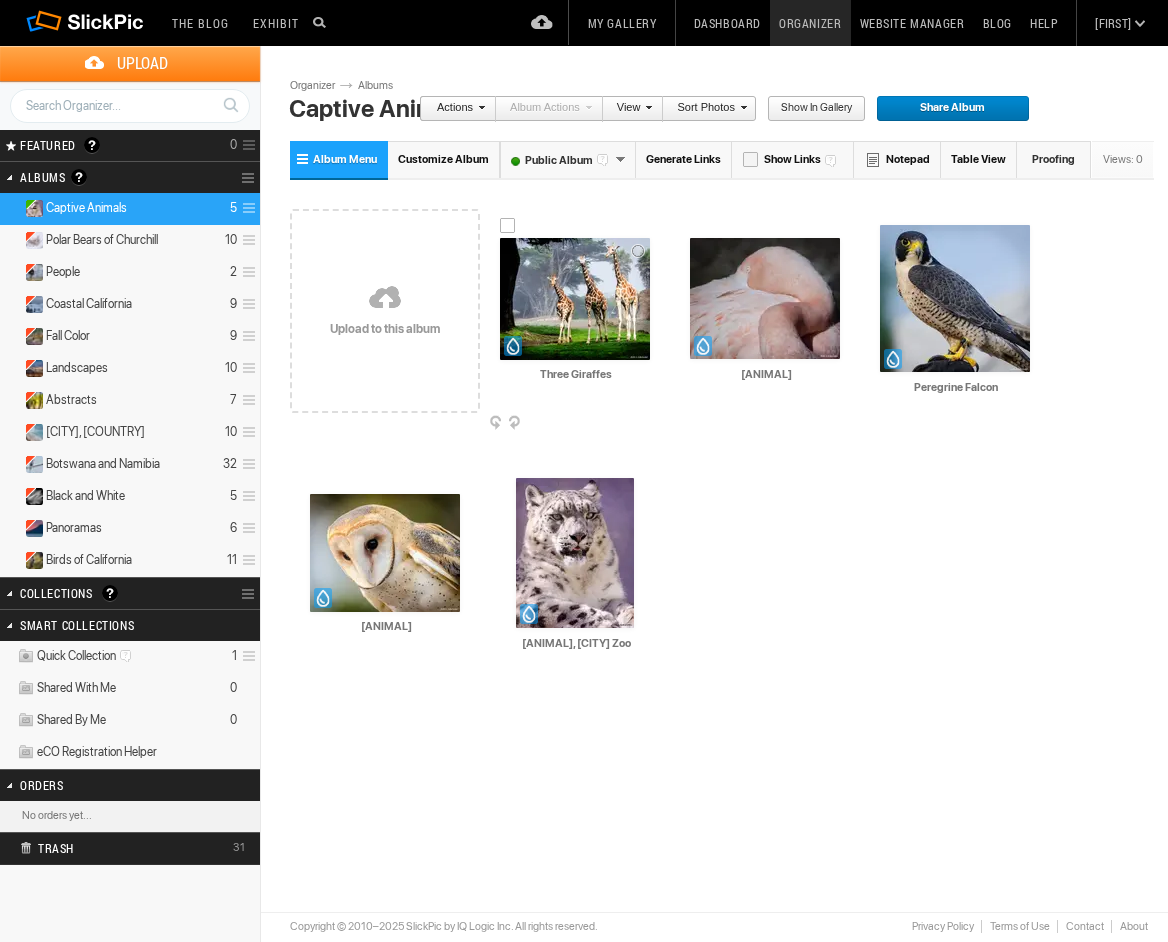 click at bounding box center [575, 299] 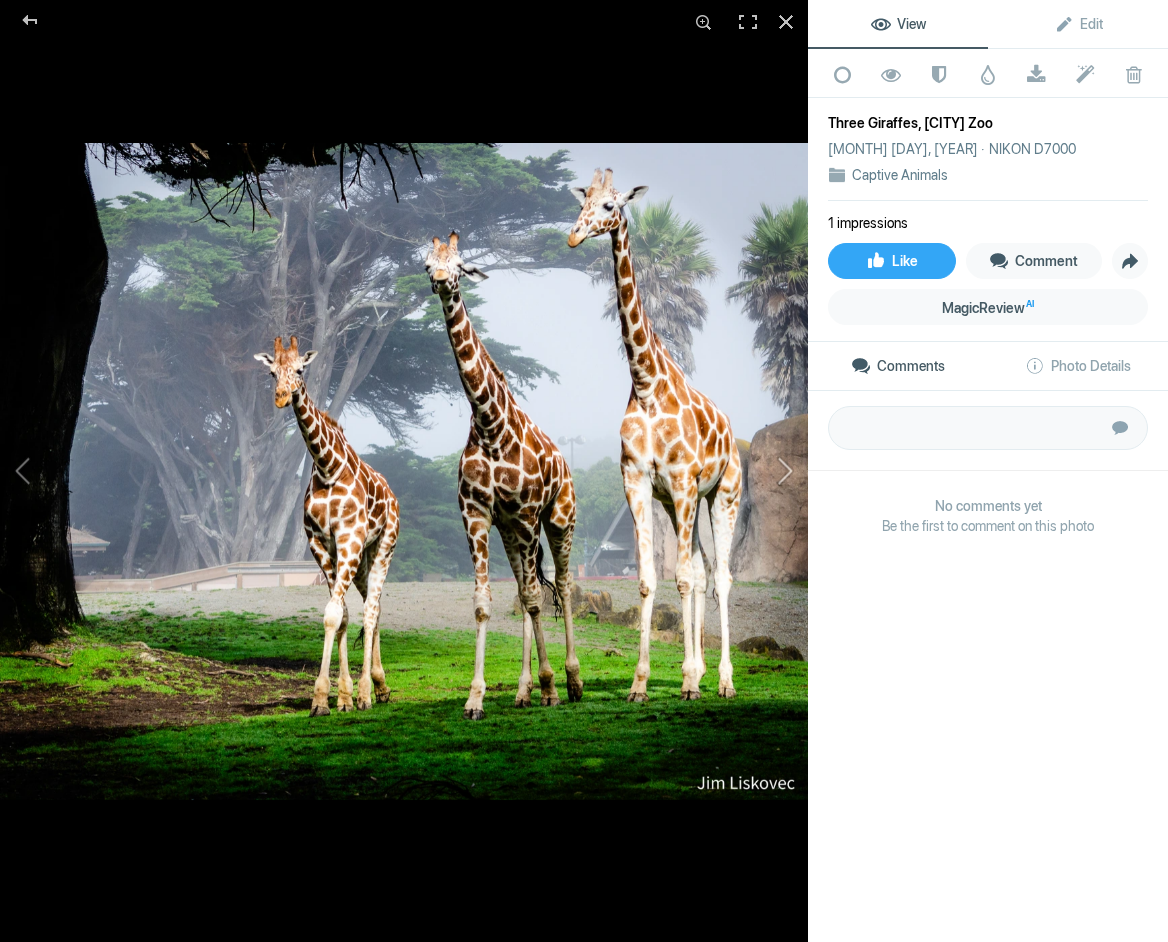 click 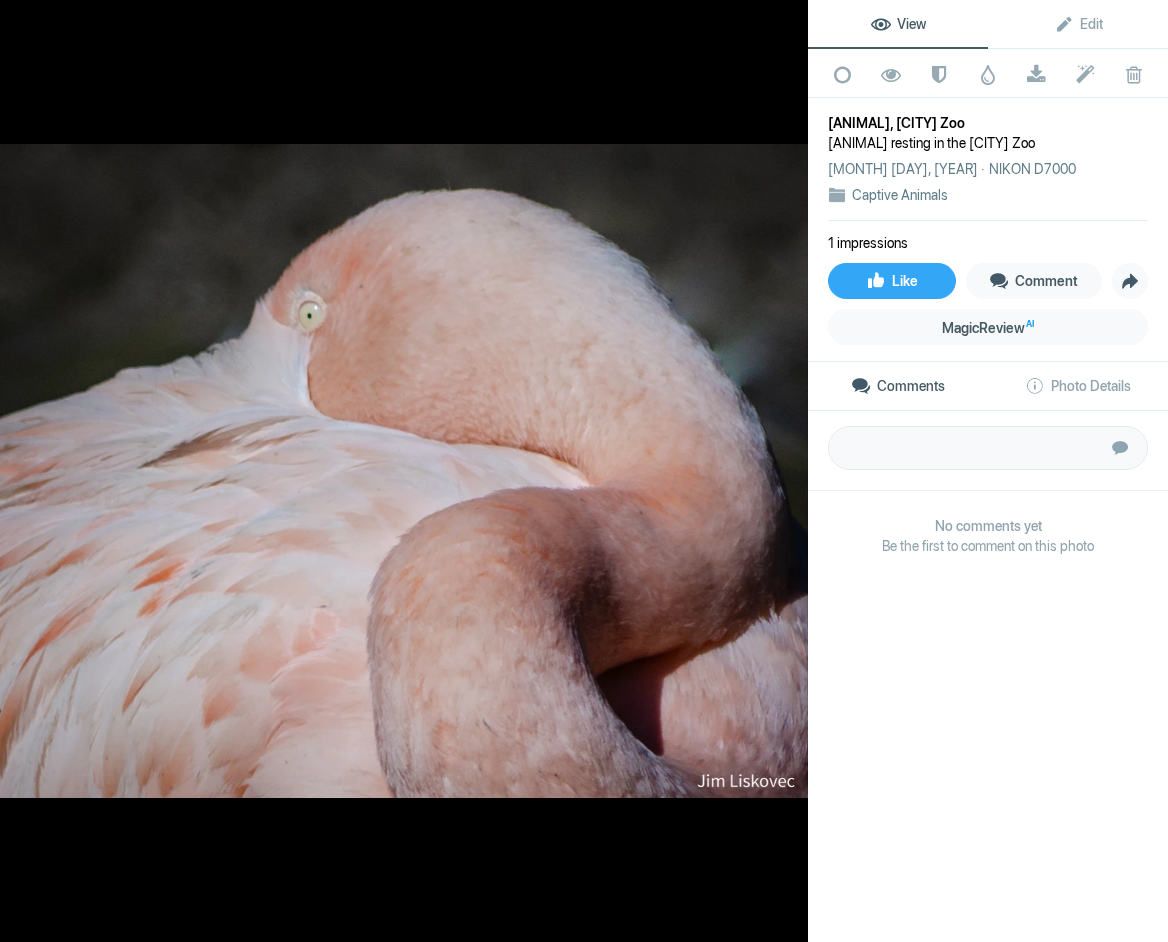 click 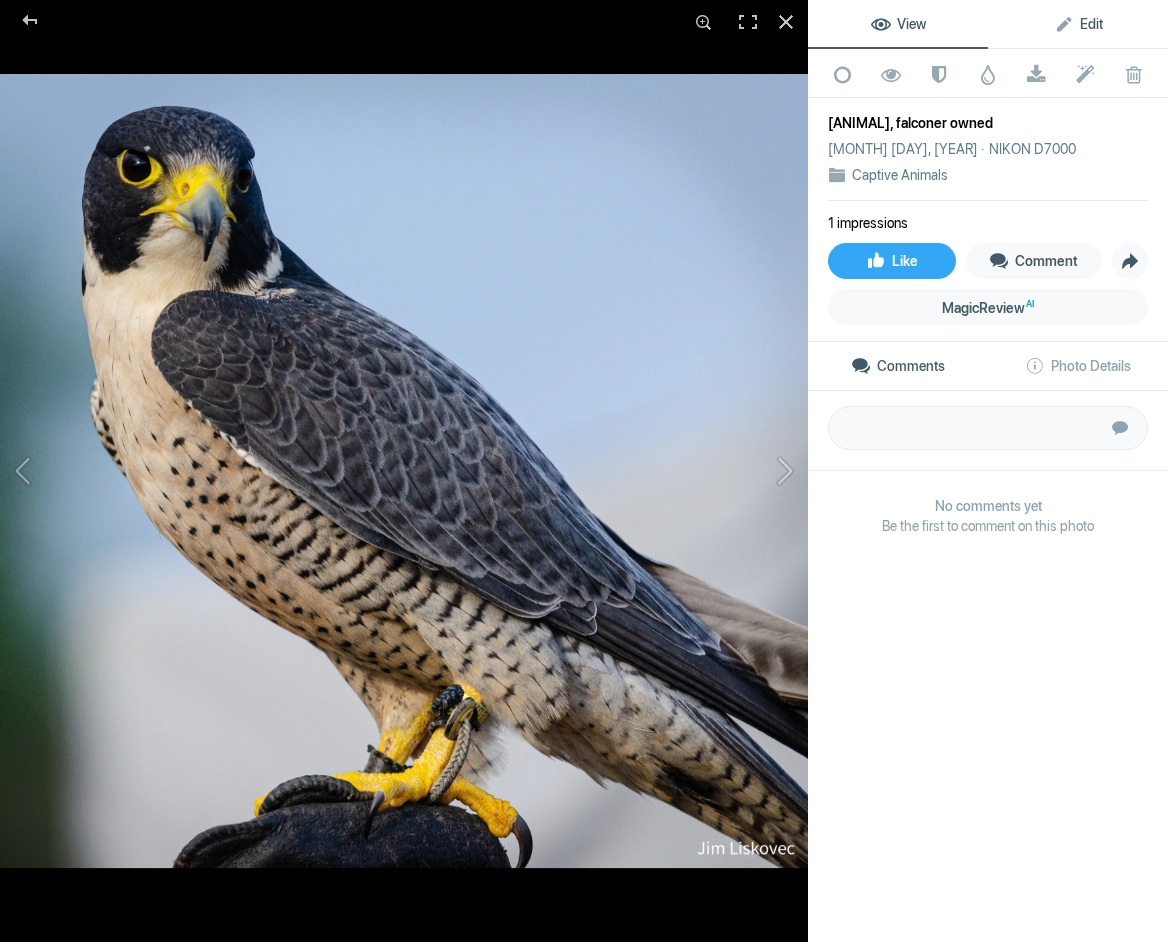 click on "Edit" 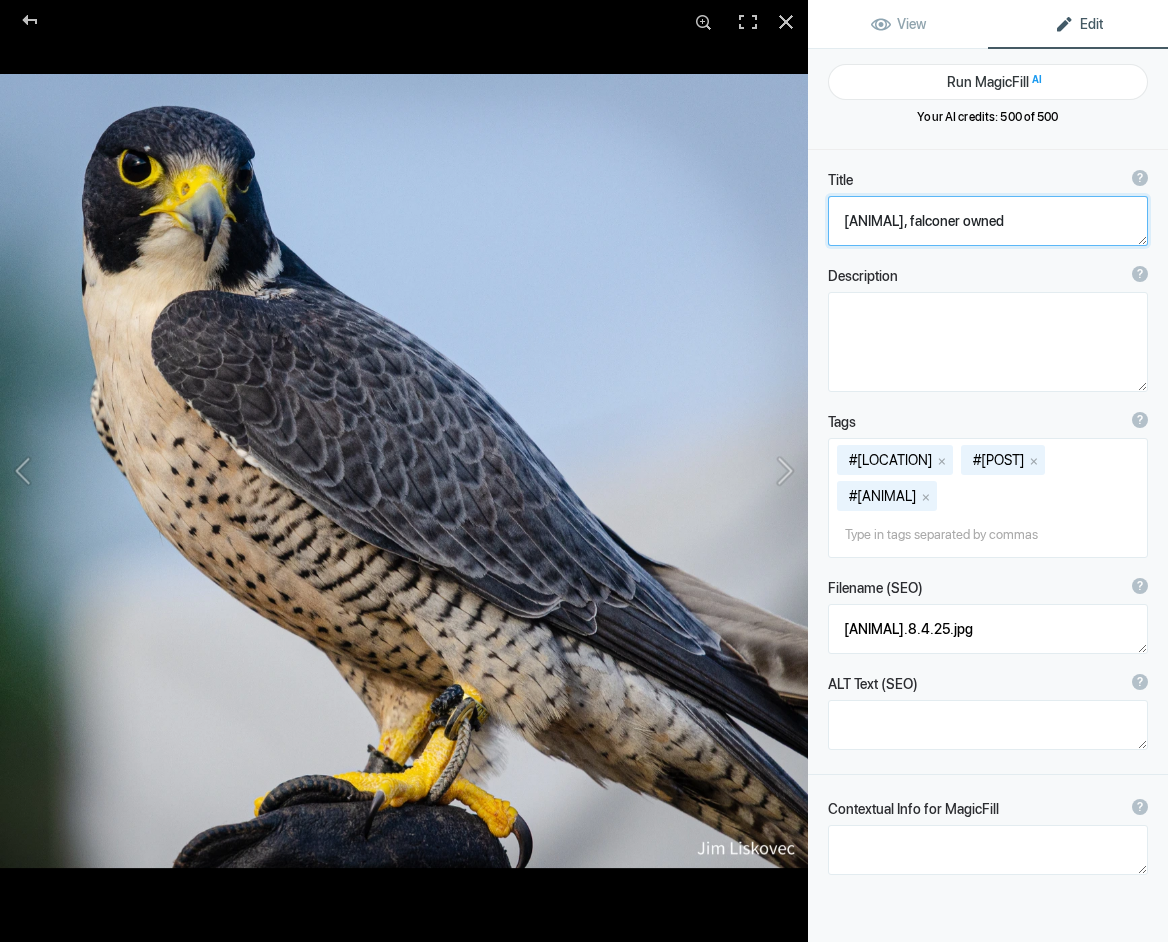 drag, startPoint x: 1042, startPoint y: 221, endPoint x: 1060, endPoint y: 221, distance: 18 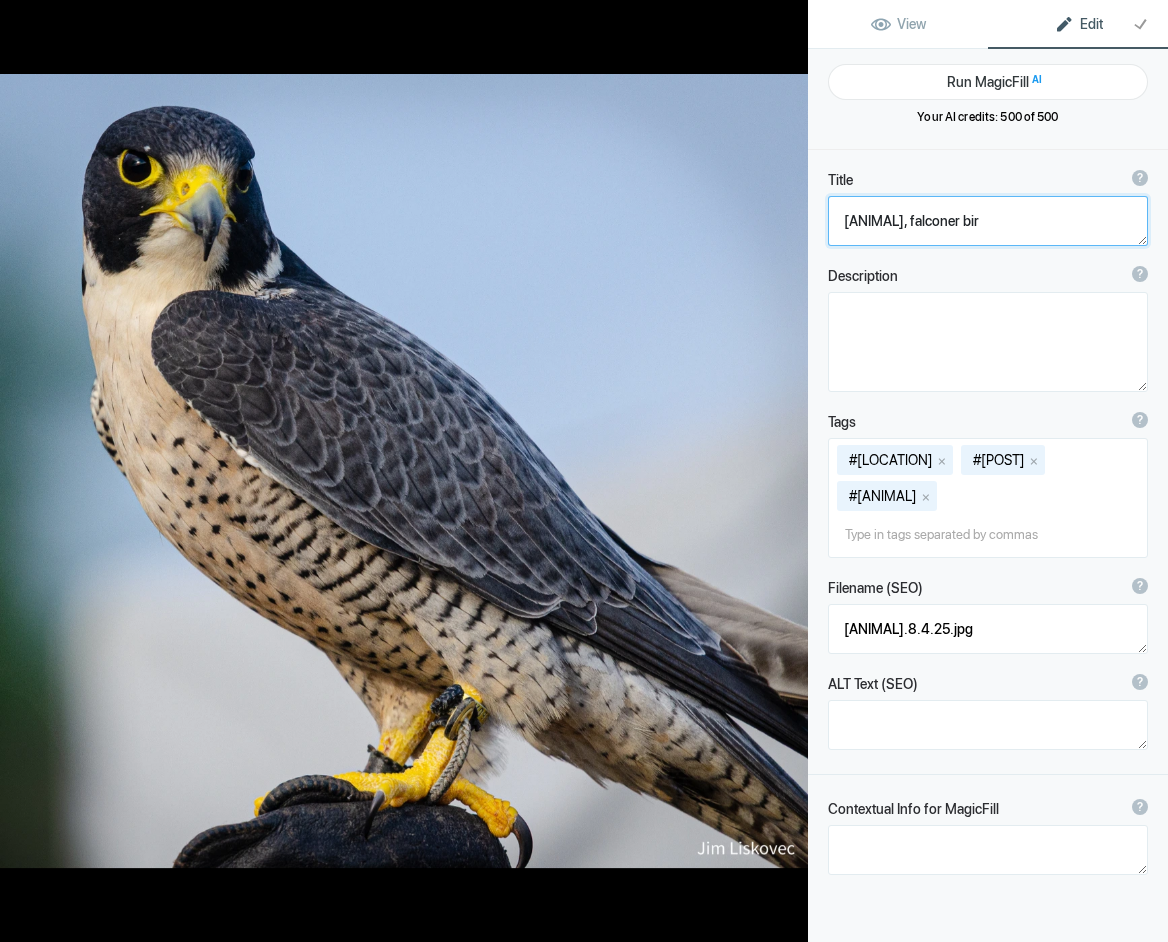 type on "Peregrine Falcon, falconer bird" 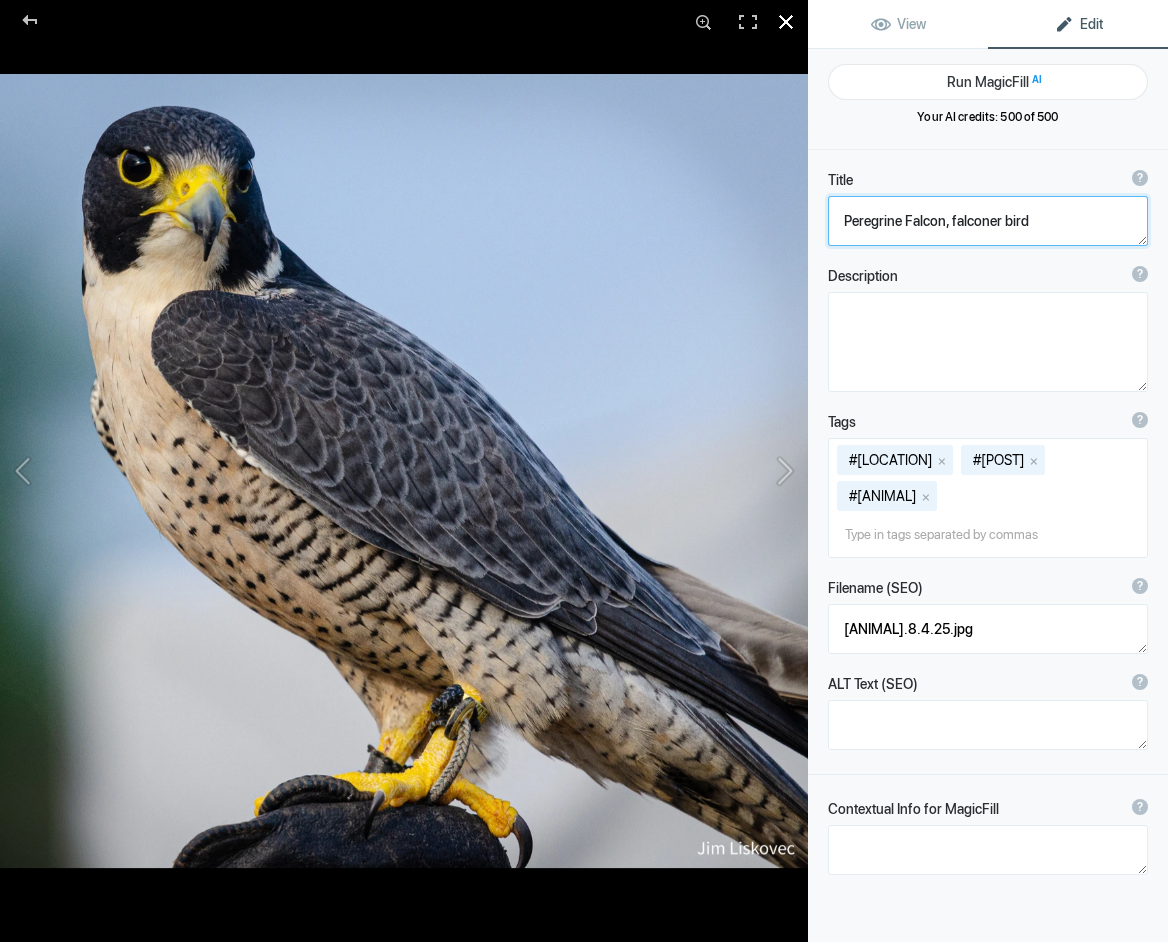 click 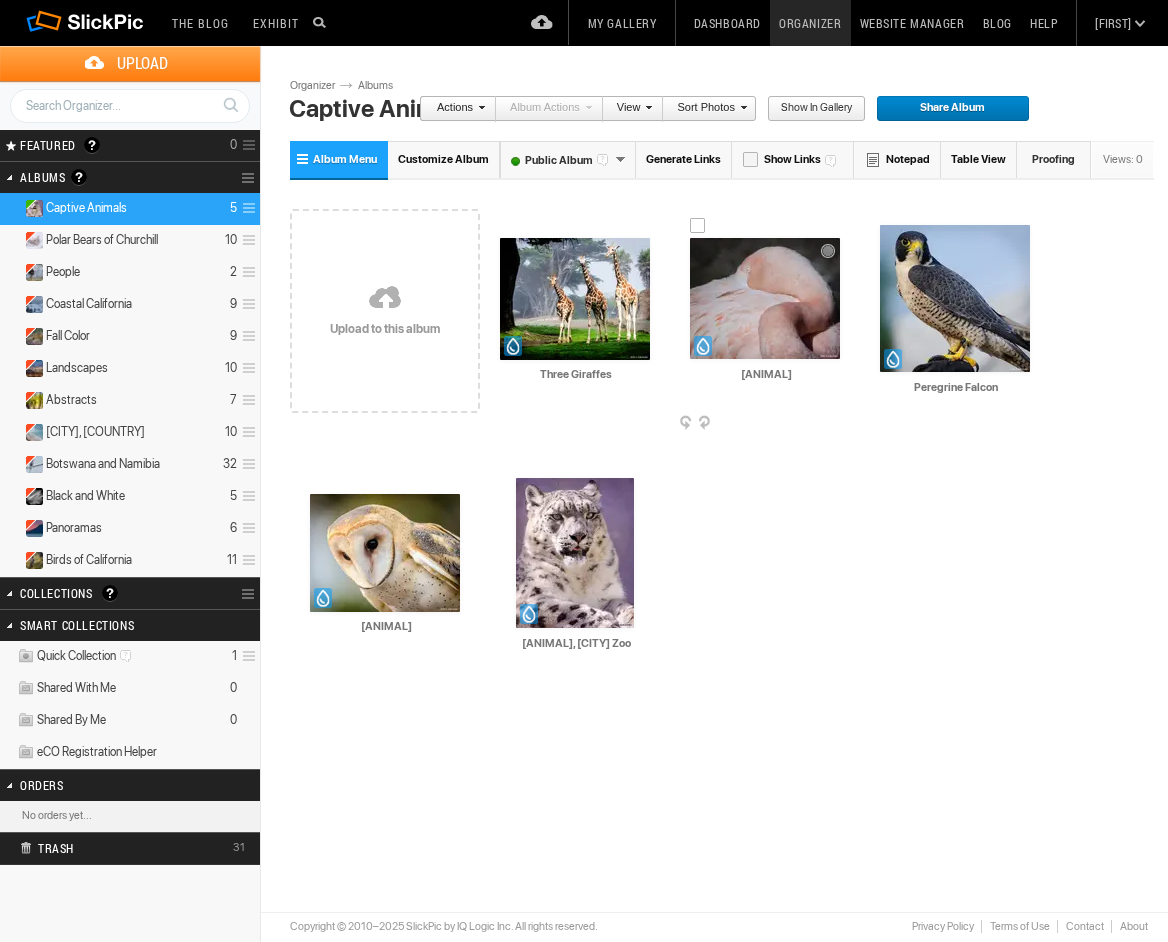 click at bounding box center (765, 298) 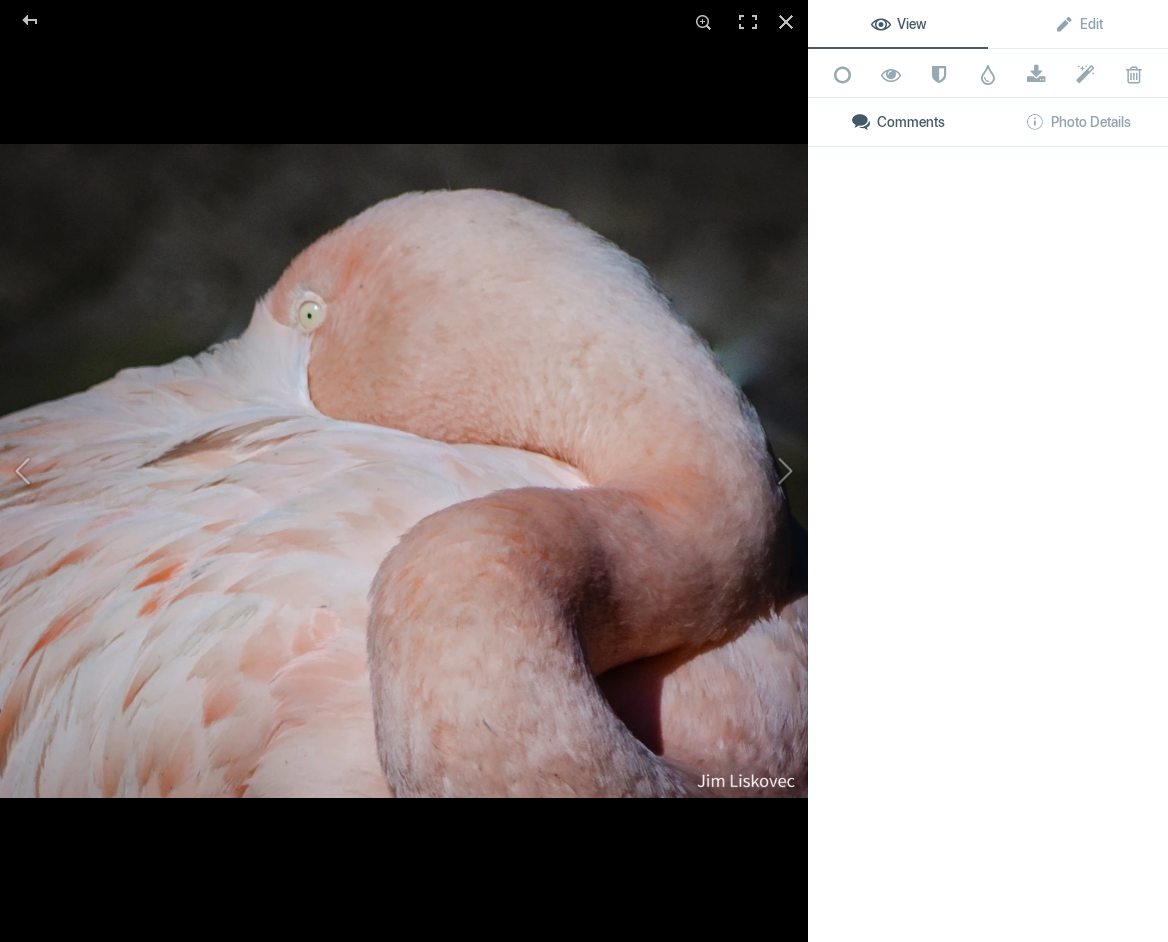 click 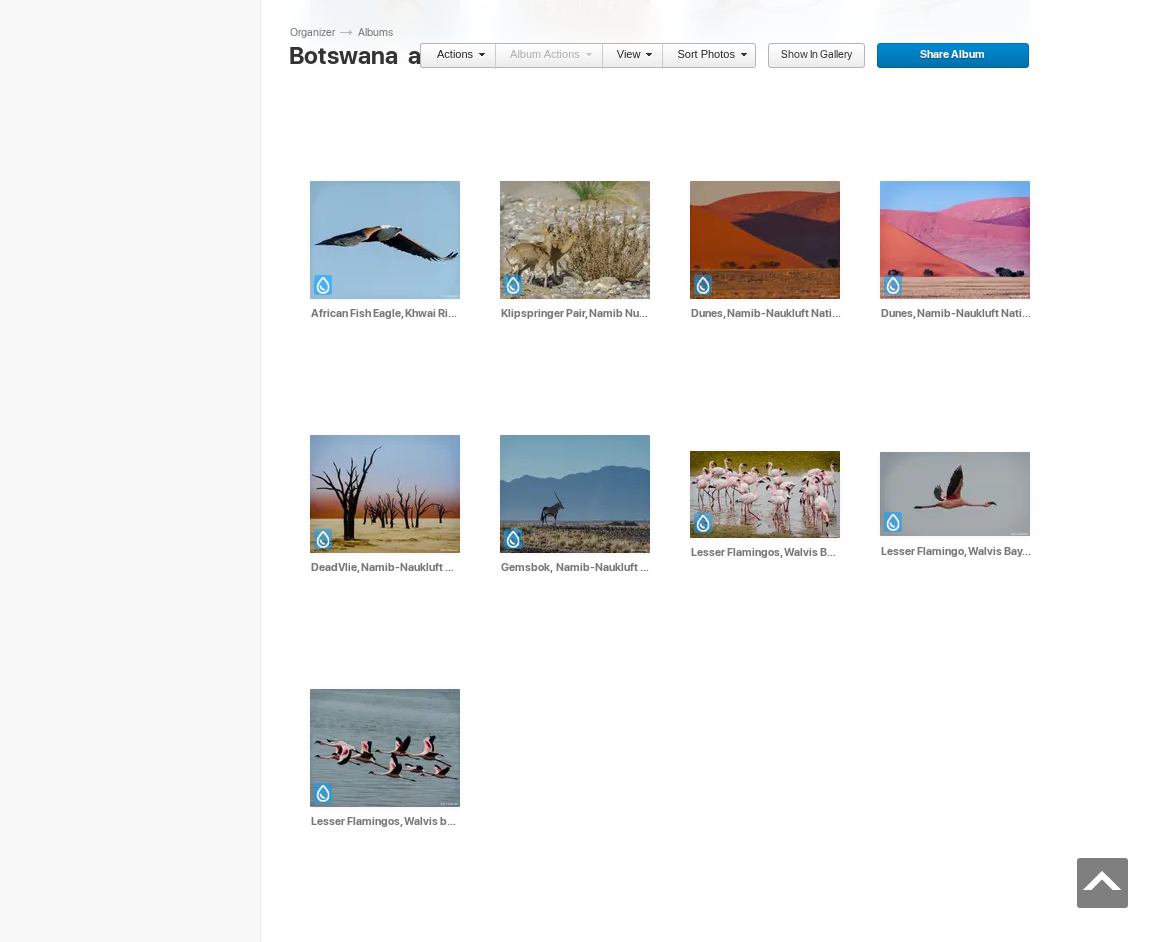 scroll, scrollTop: 1648, scrollLeft: 0, axis: vertical 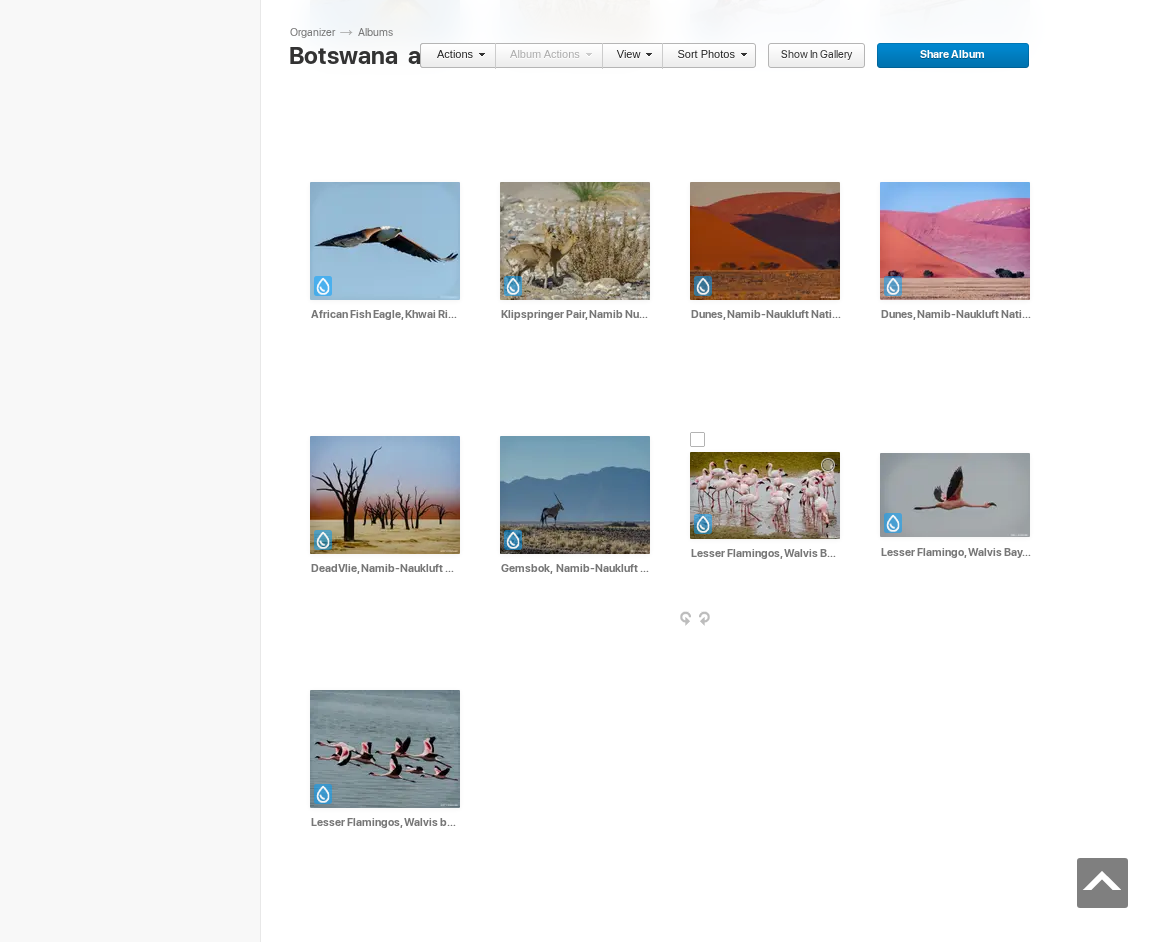 click at bounding box center [765, 495] 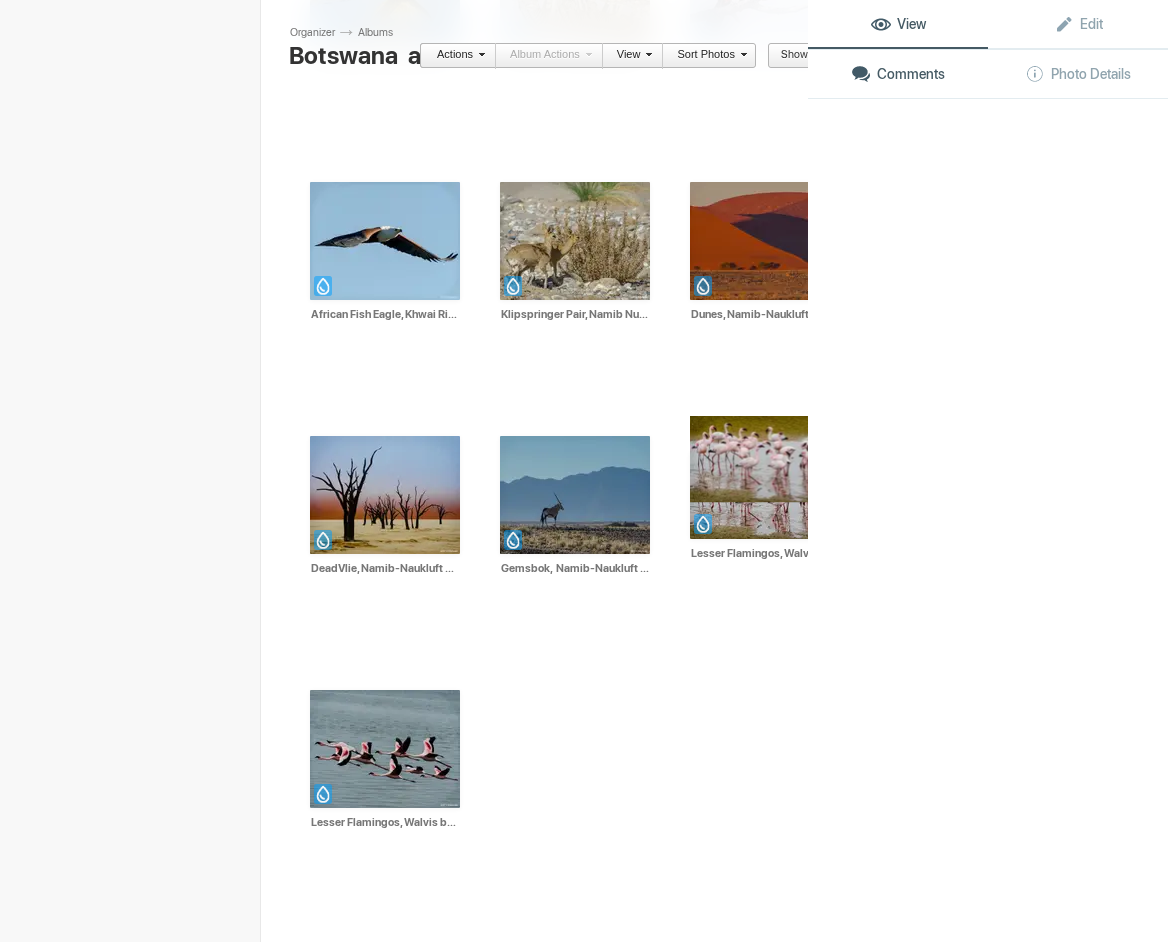 click 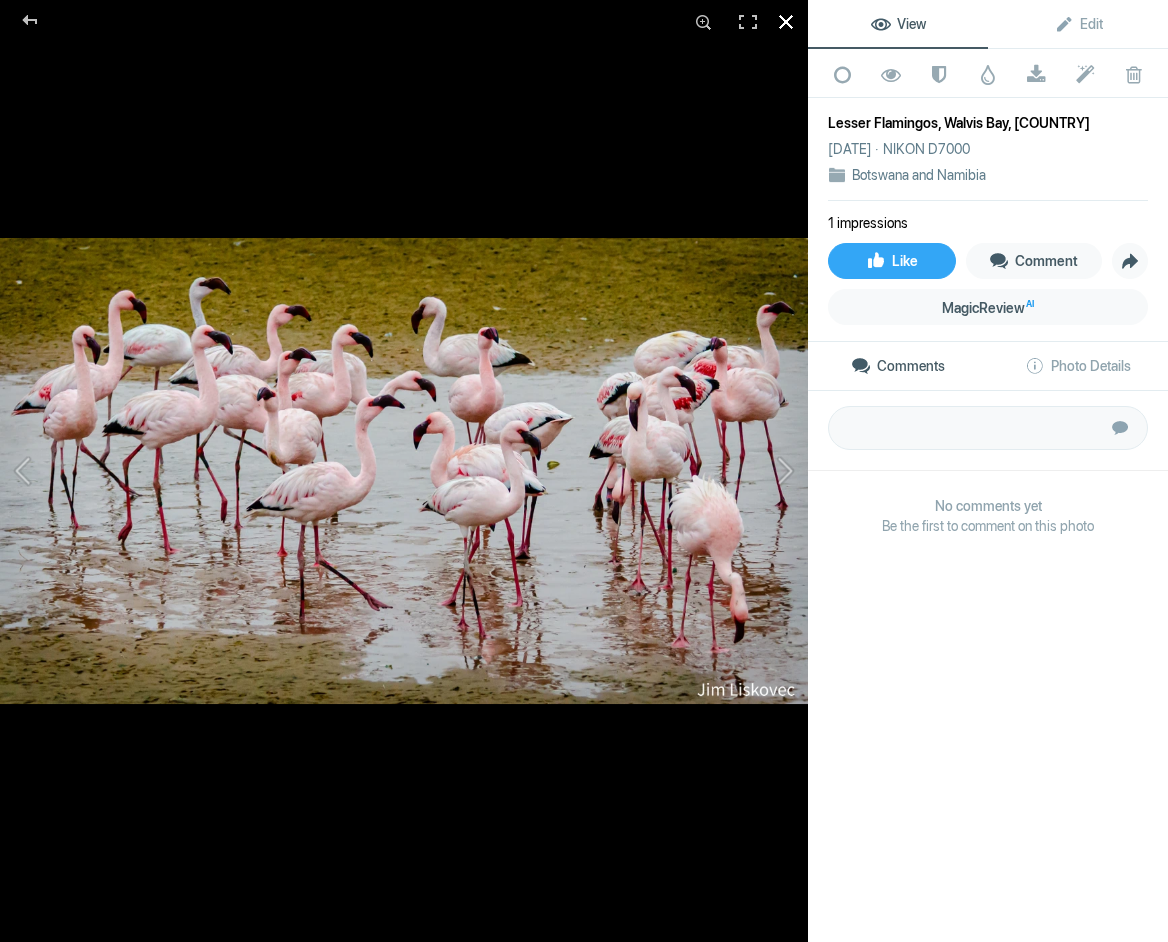 click 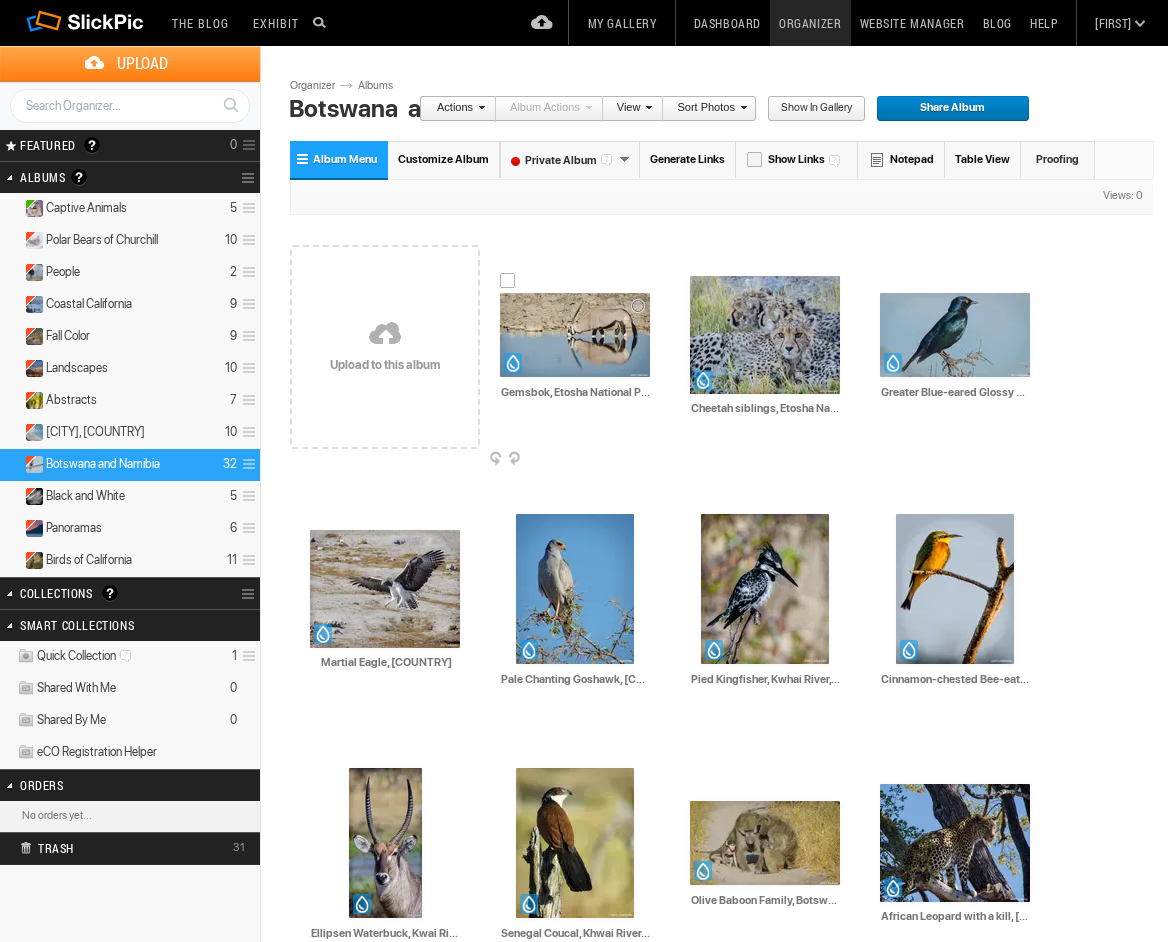 scroll, scrollTop: 0, scrollLeft: 0, axis: both 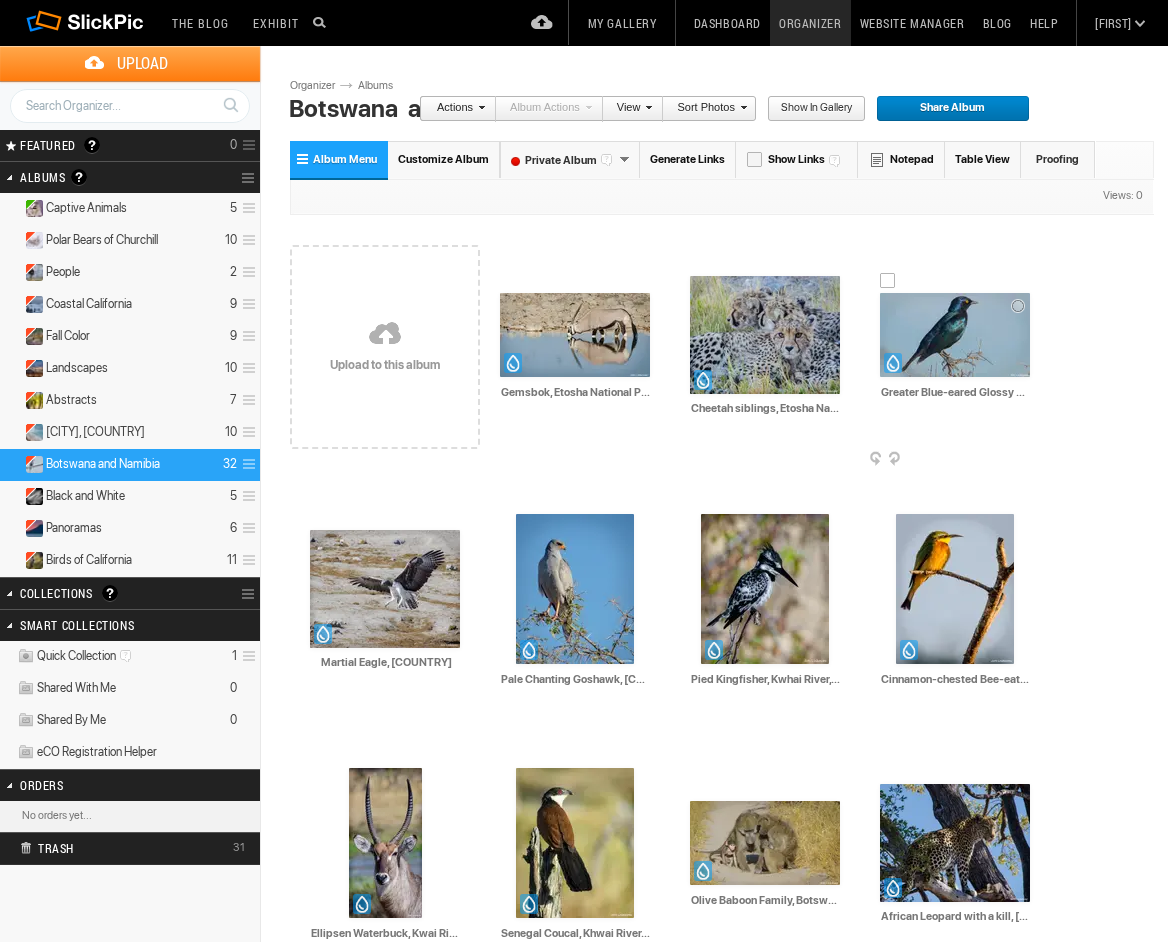click at bounding box center [955, 335] 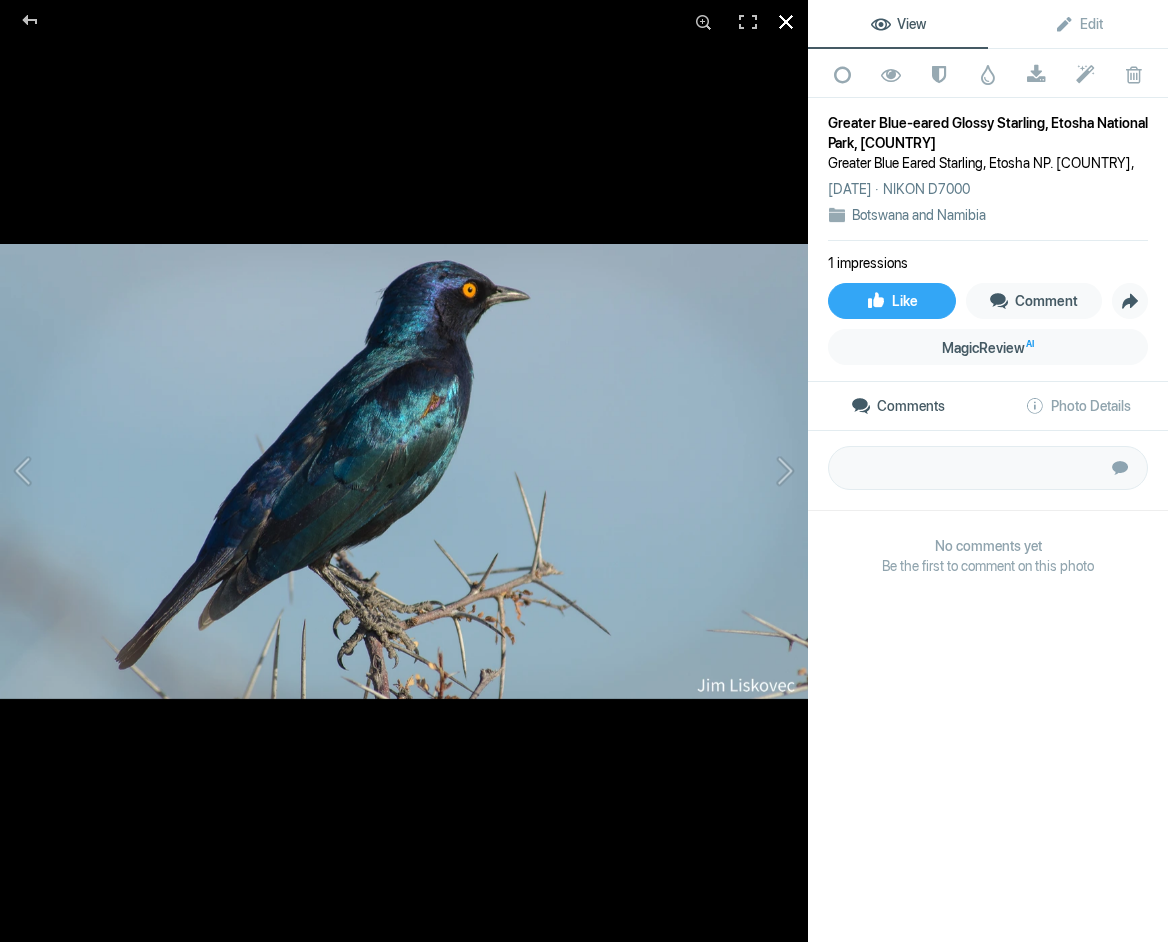 click 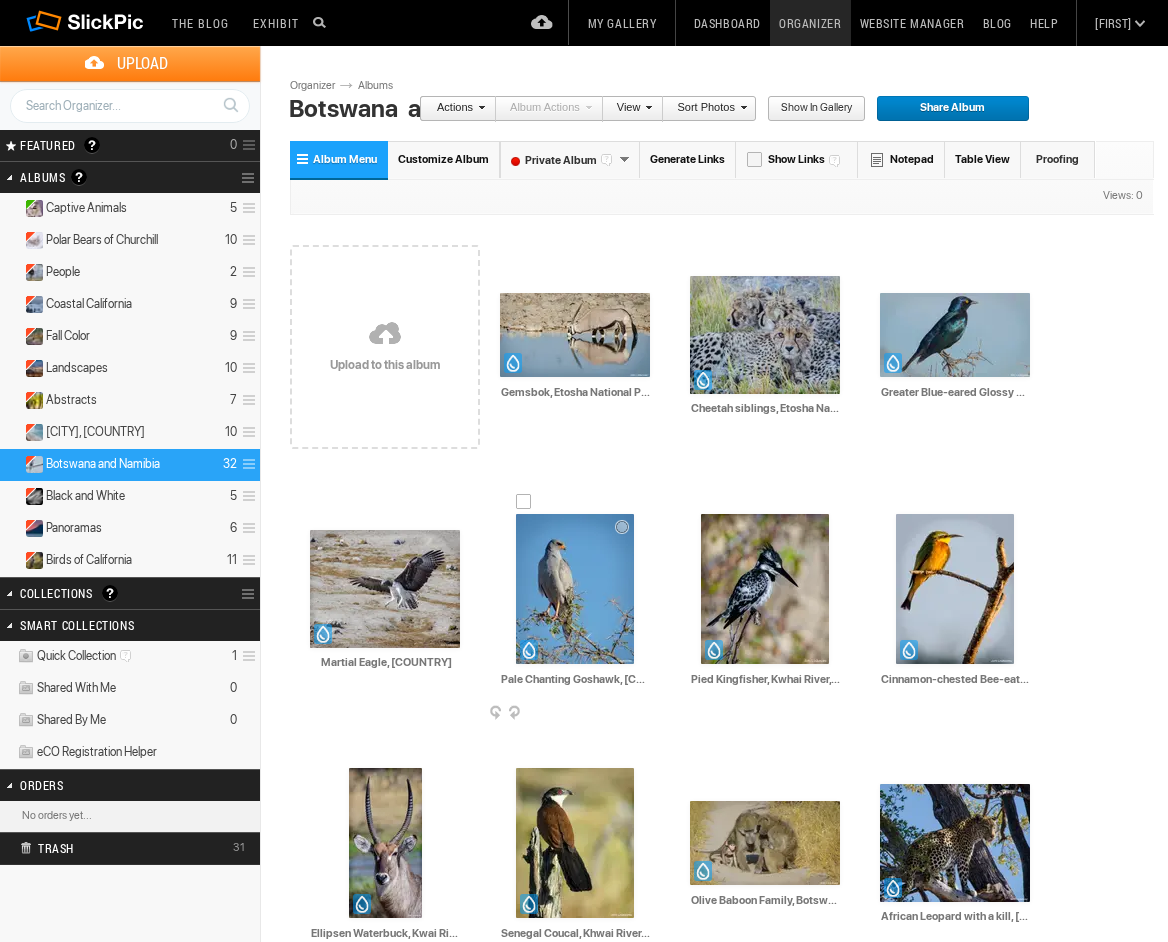 click at bounding box center (575, 589) 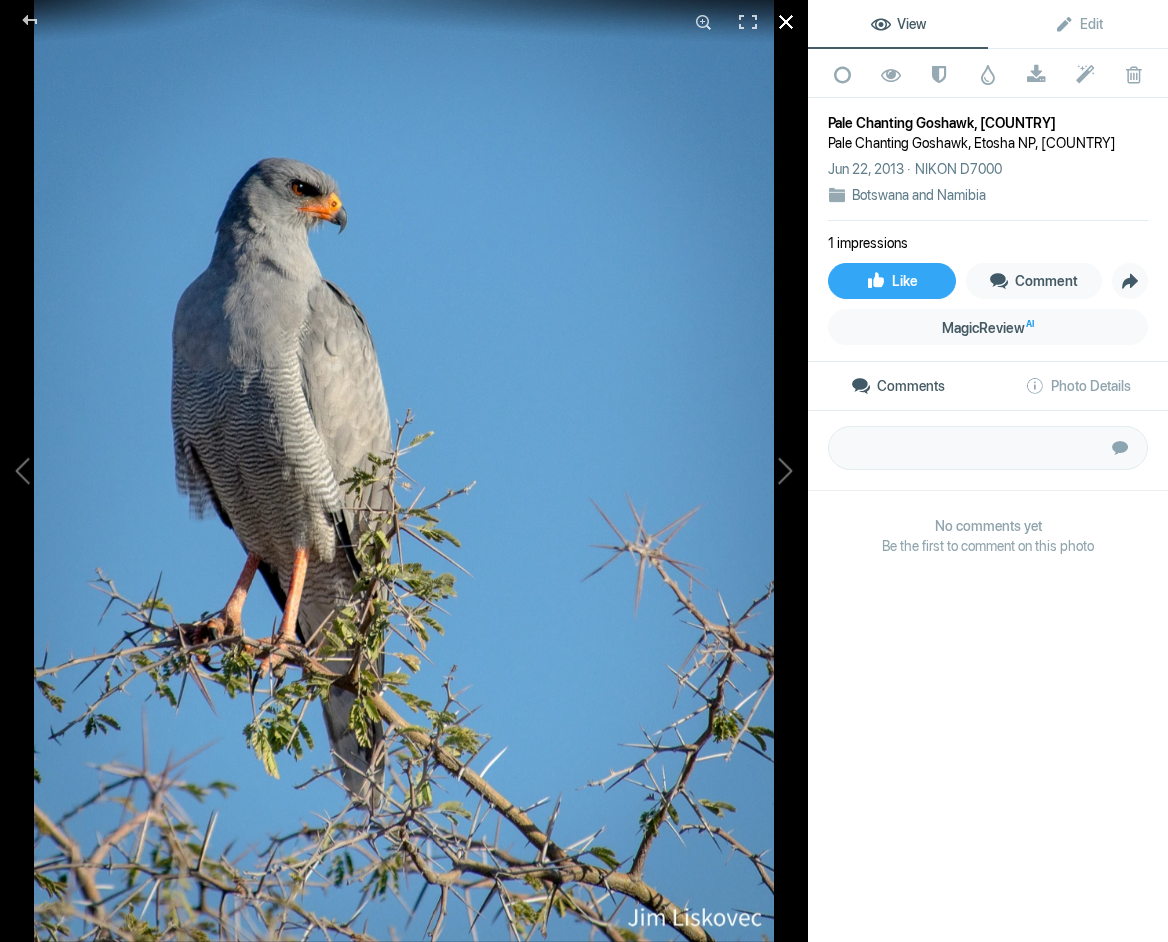 click 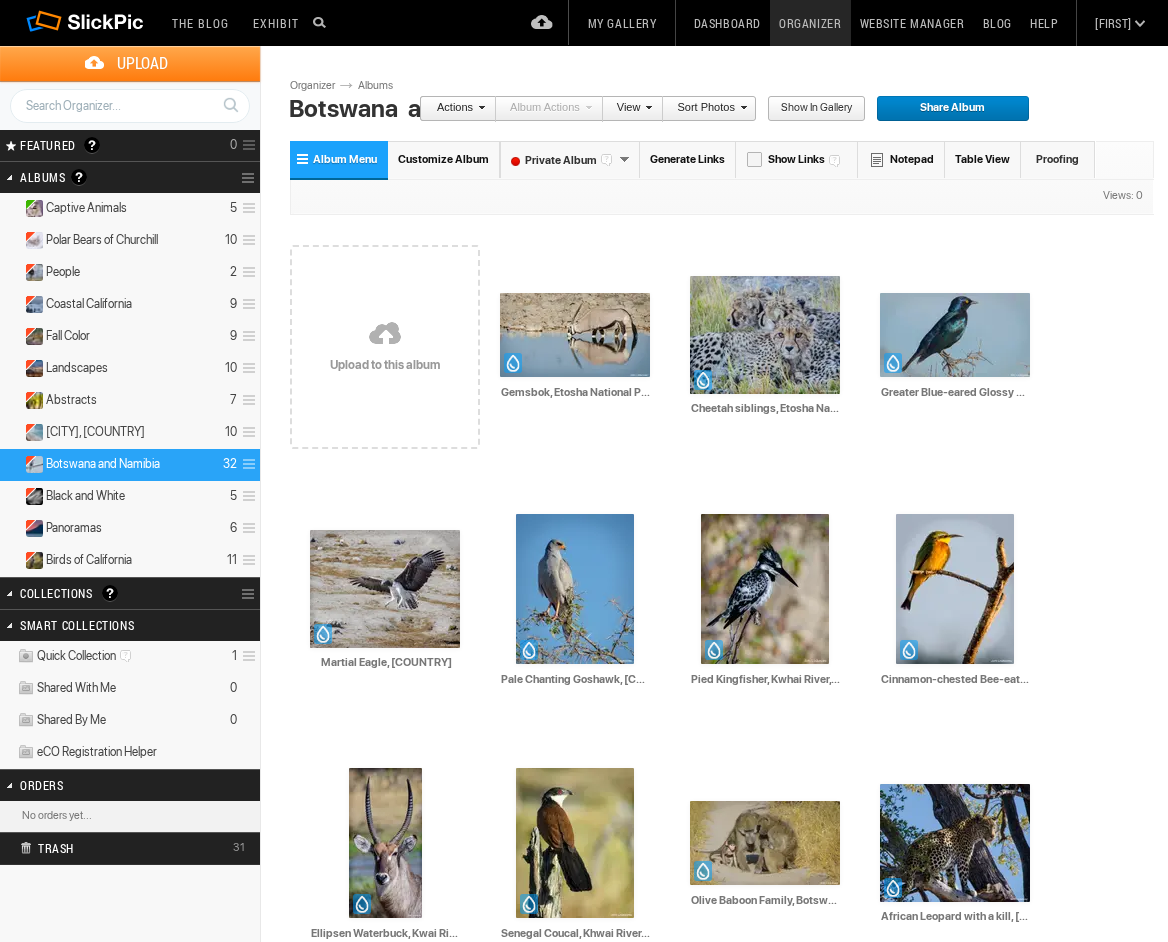 click on "Sign Out" at bounding box center [1087, -20] 